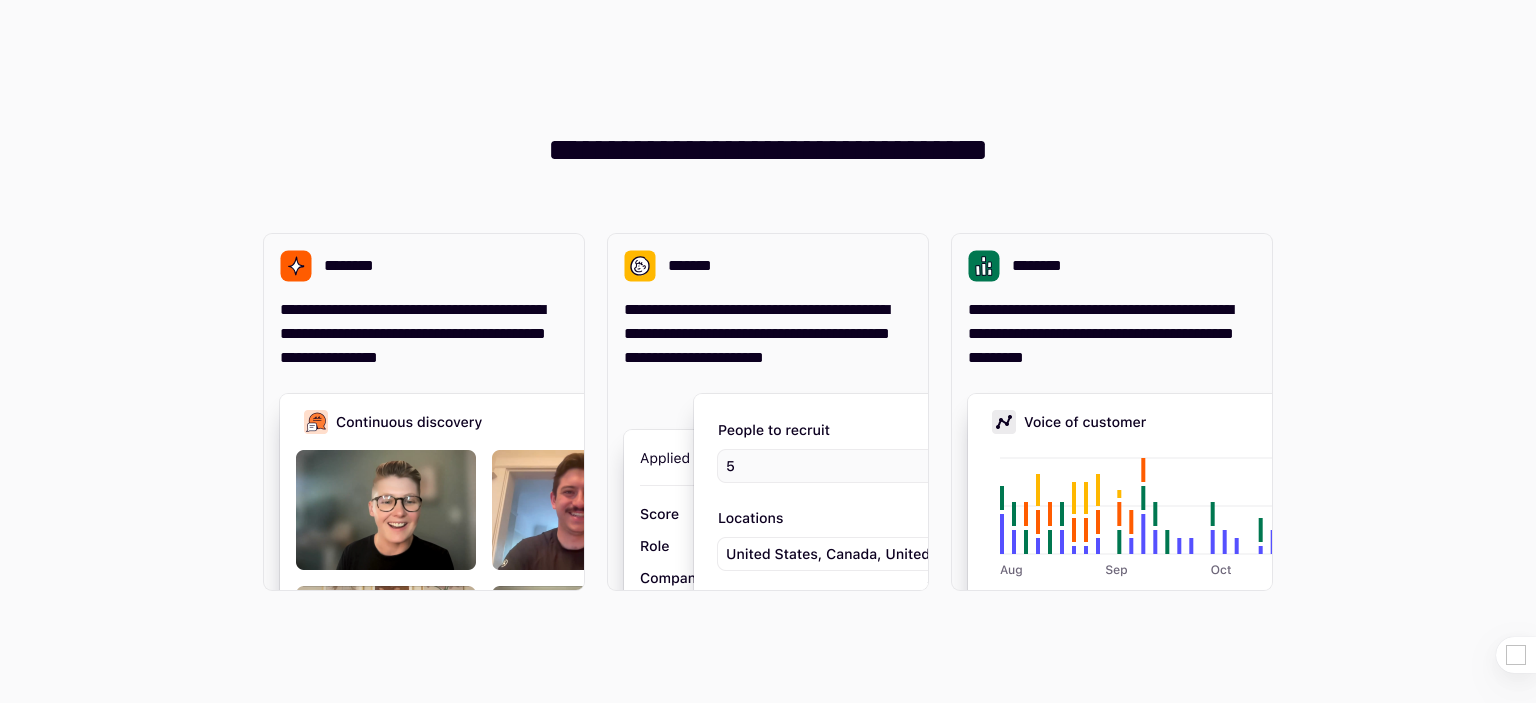 scroll, scrollTop: 0, scrollLeft: 0, axis: both 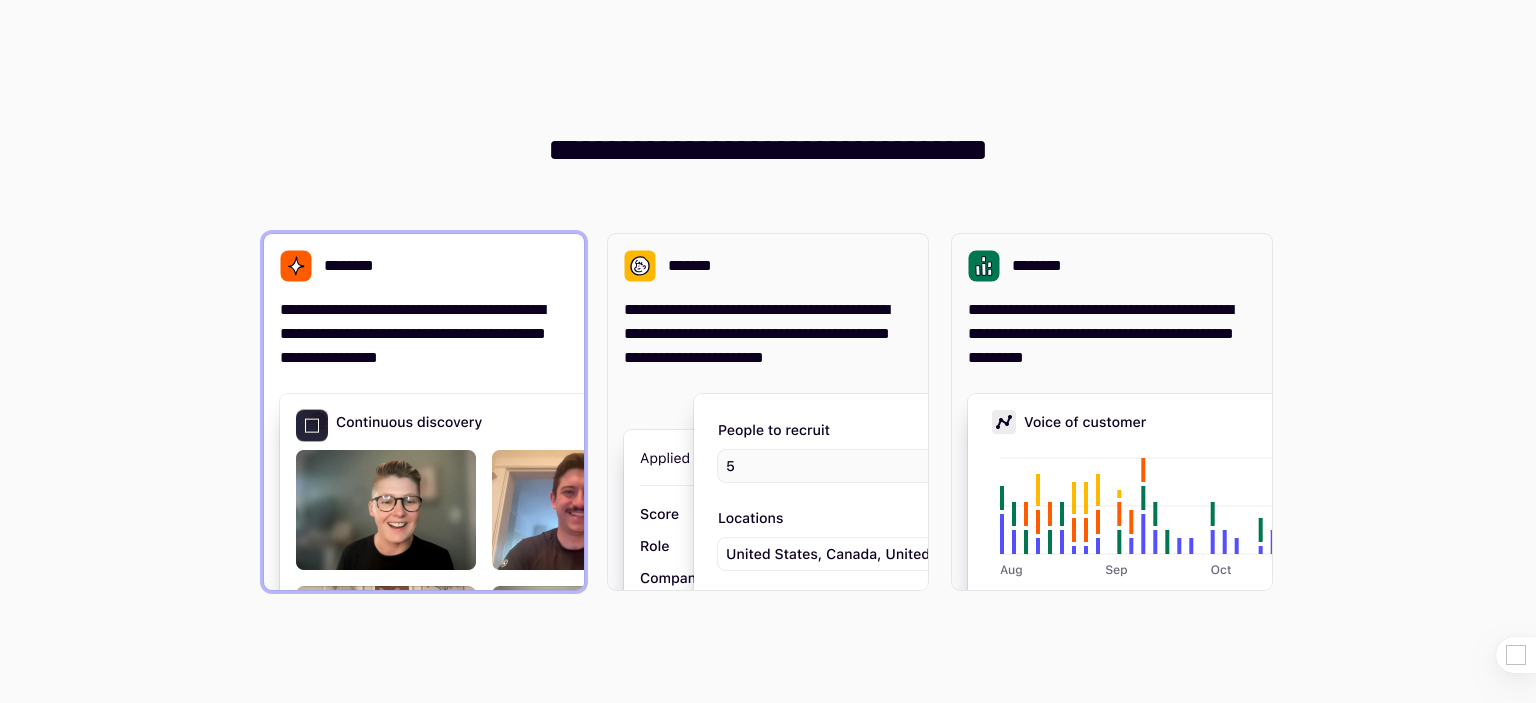 click at bounding box center (580, 594) 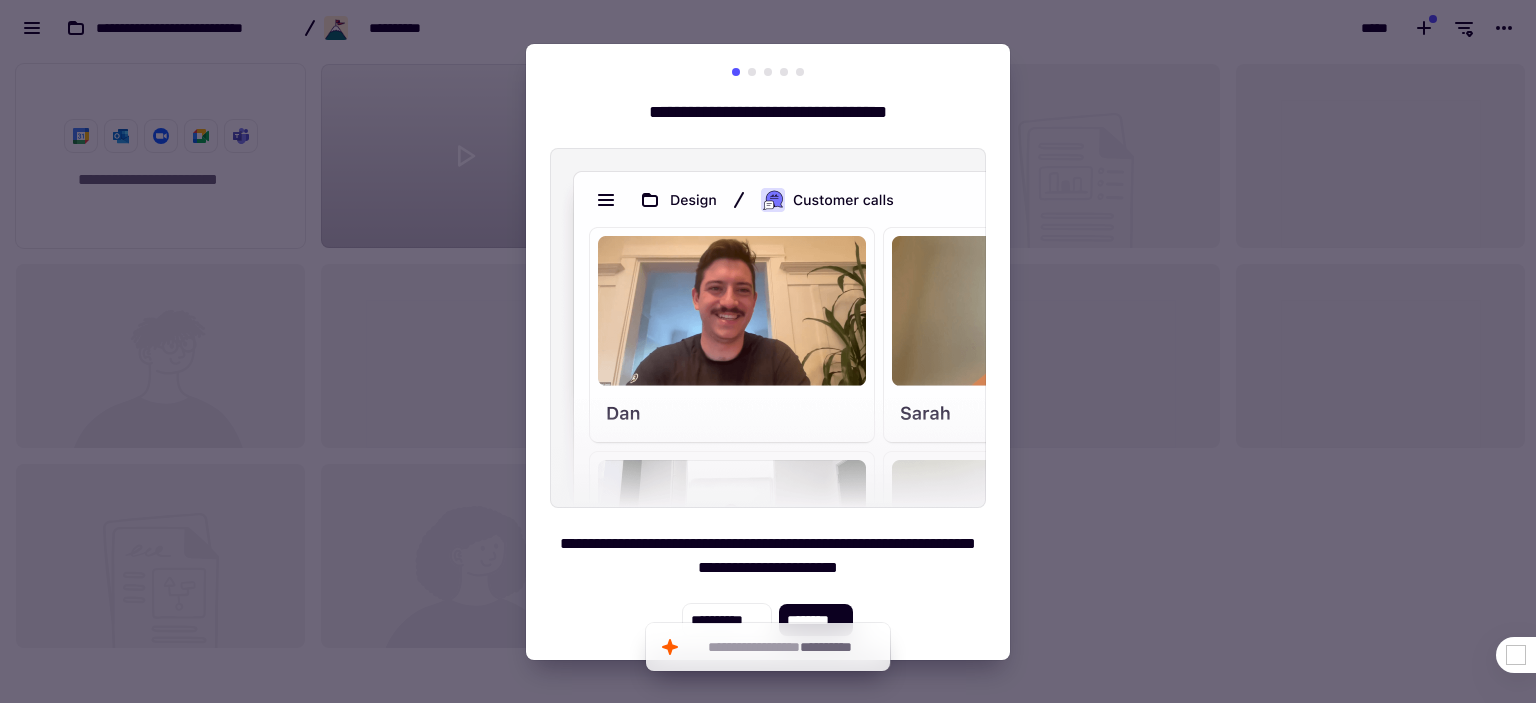 scroll, scrollTop: 632, scrollLeft: 1520, axis: both 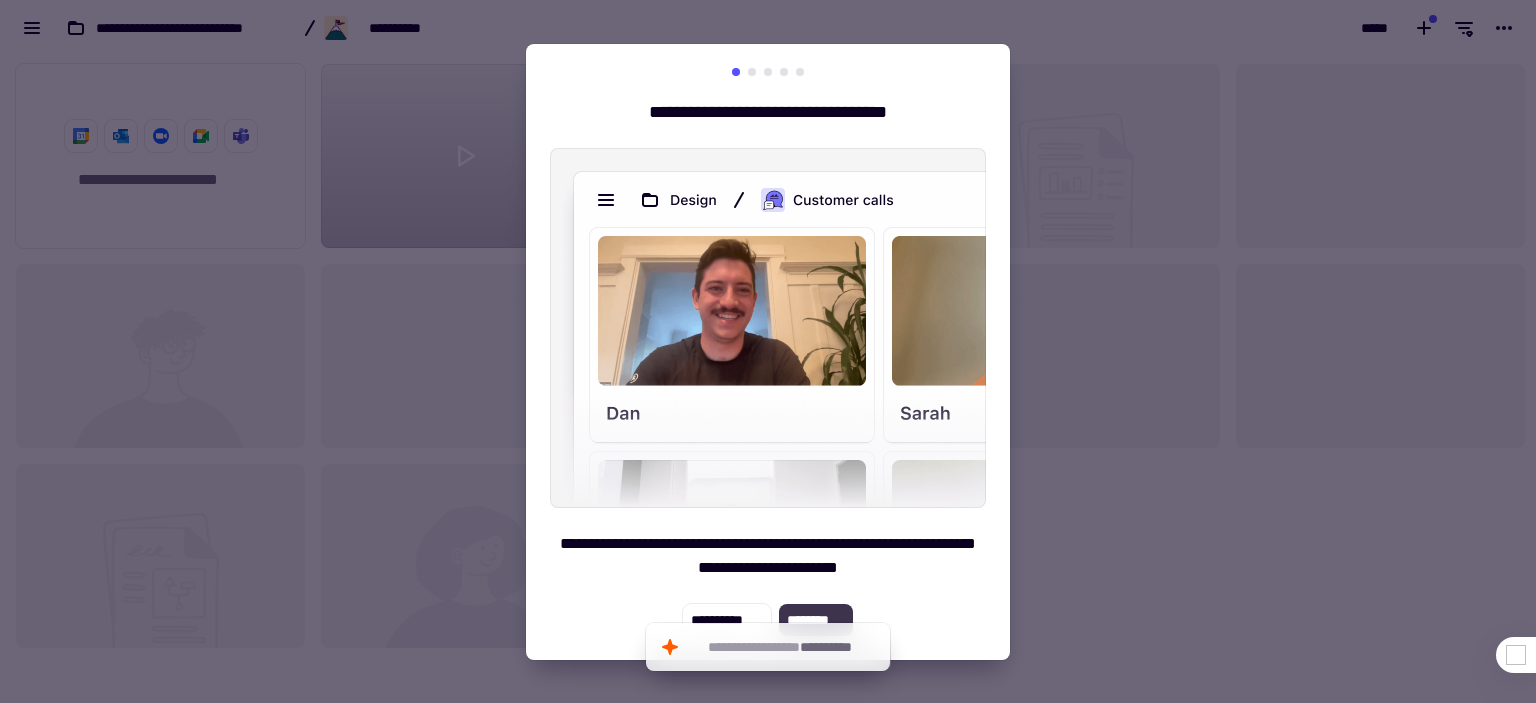 click on "********" 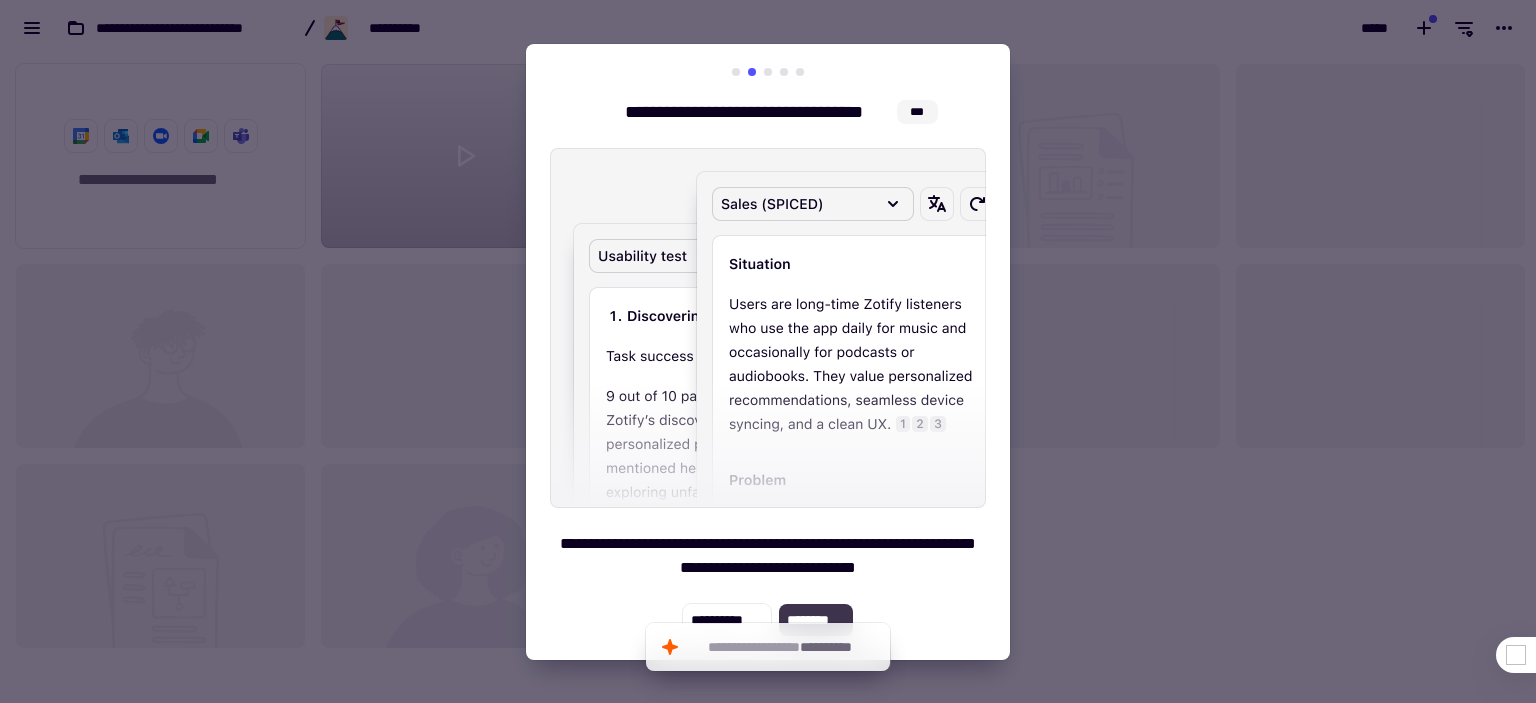 click on "********" 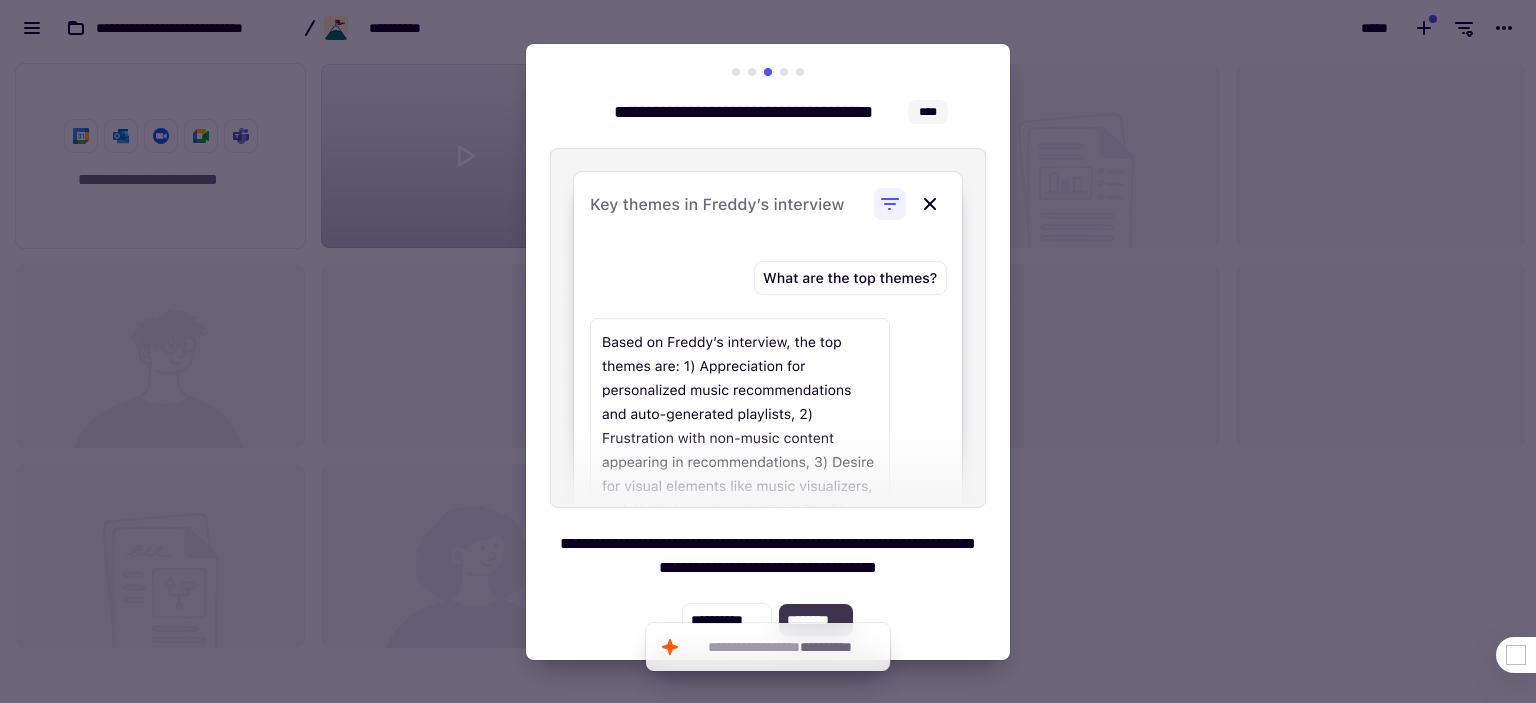 click on "********" 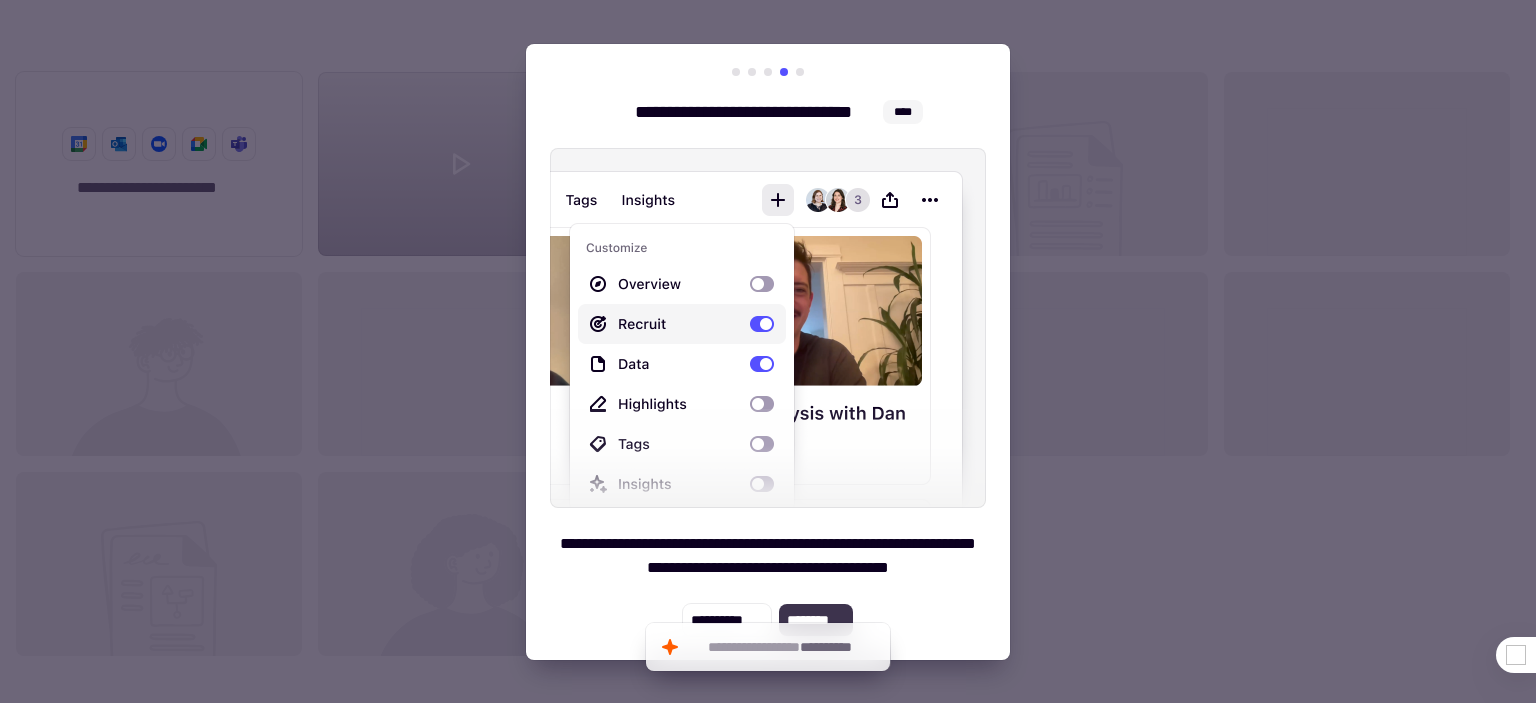 scroll, scrollTop: 632, scrollLeft: 1505, axis: both 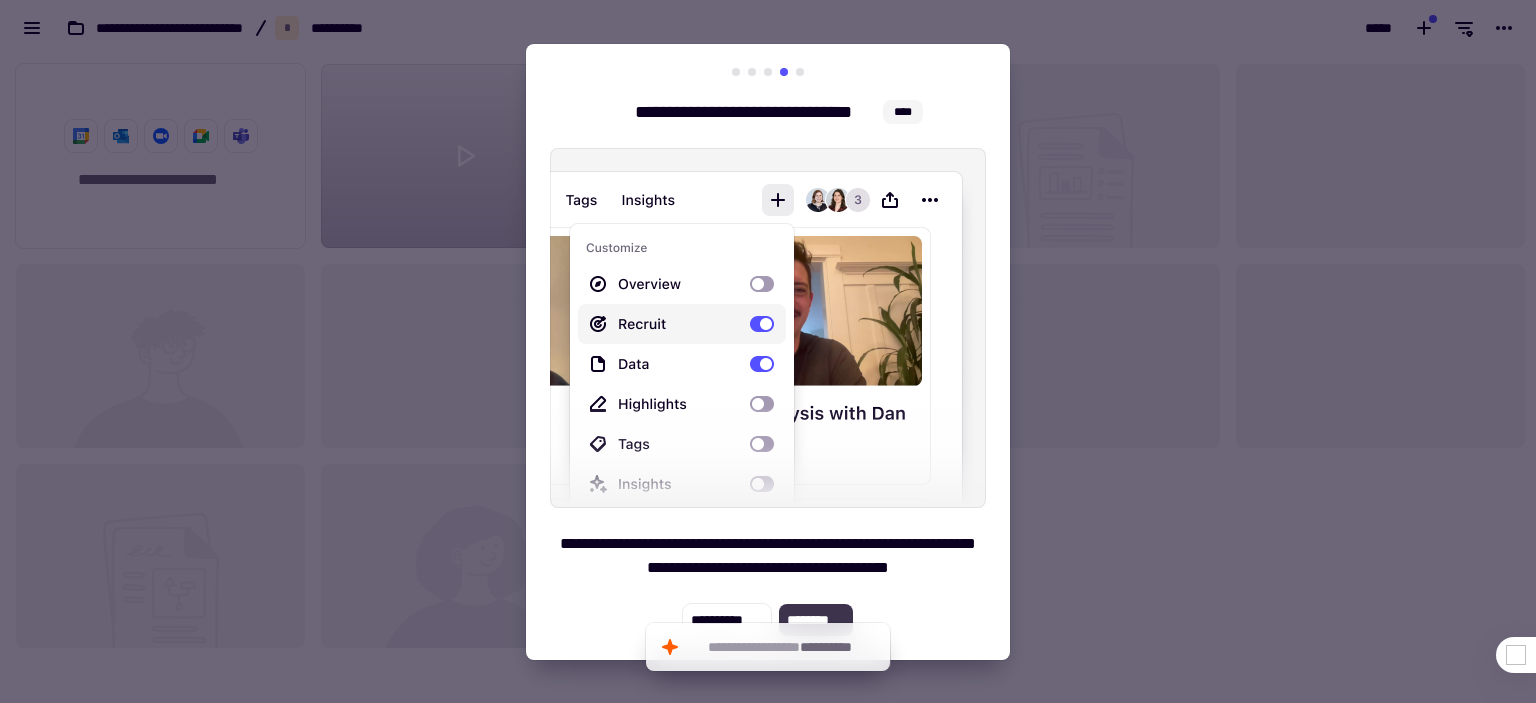 click on "********" 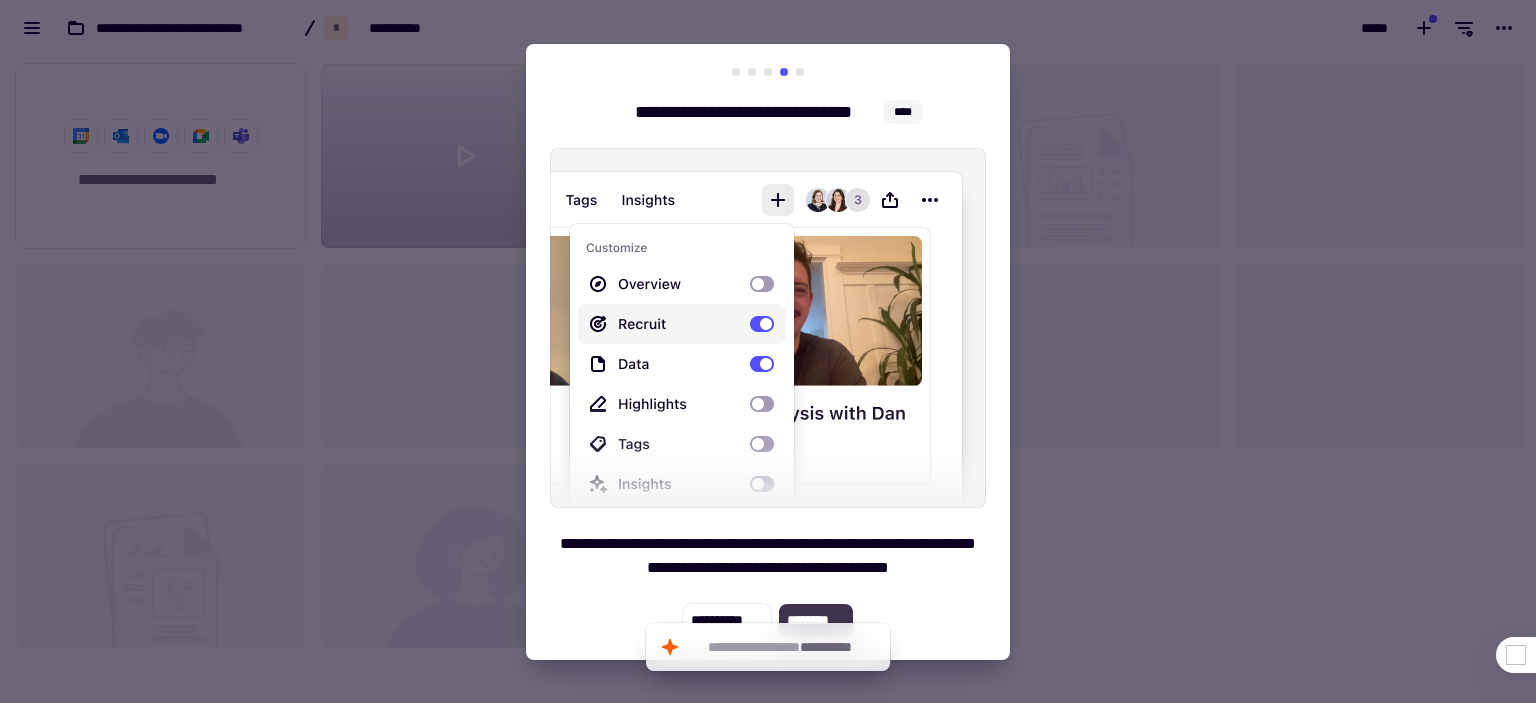 scroll, scrollTop: 16, scrollLeft: 16, axis: both 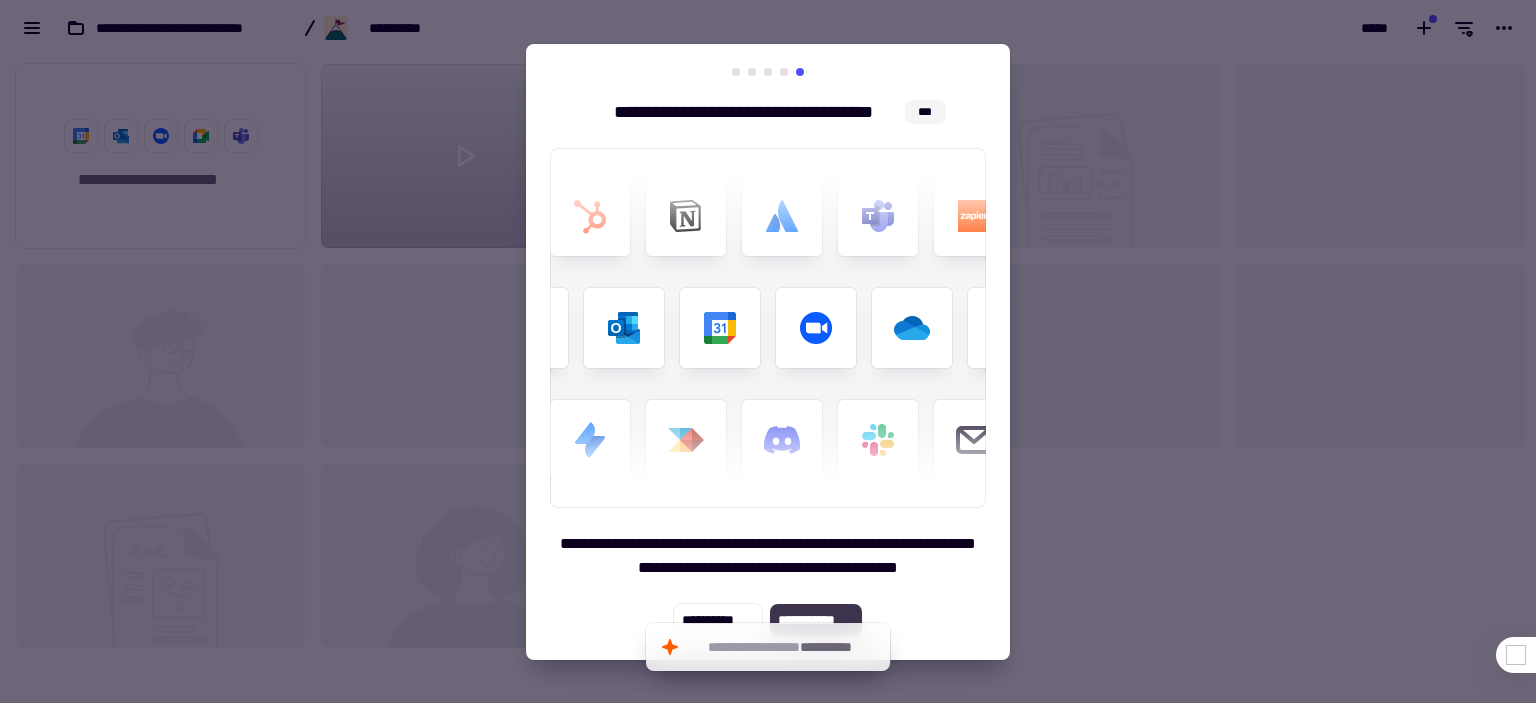 click on "**********" 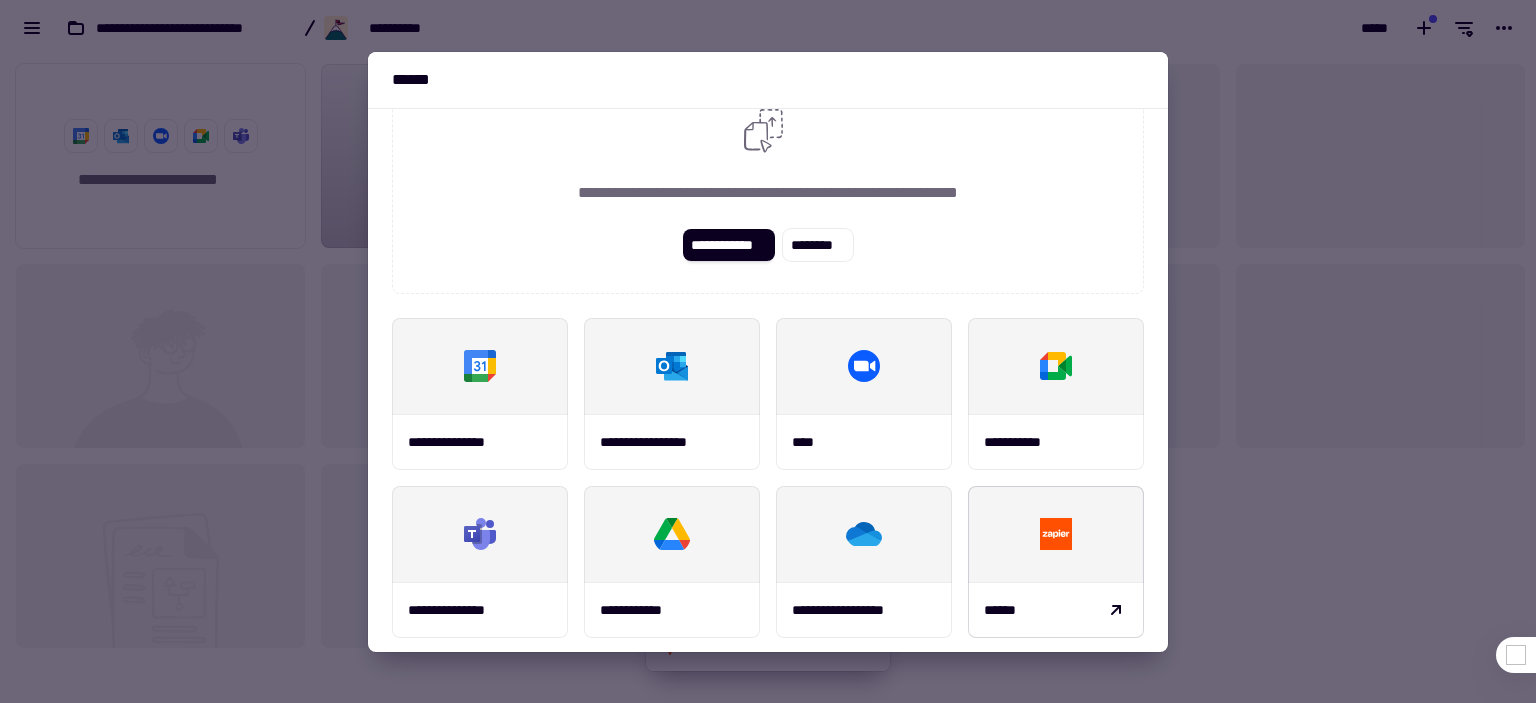 scroll, scrollTop: 0, scrollLeft: 0, axis: both 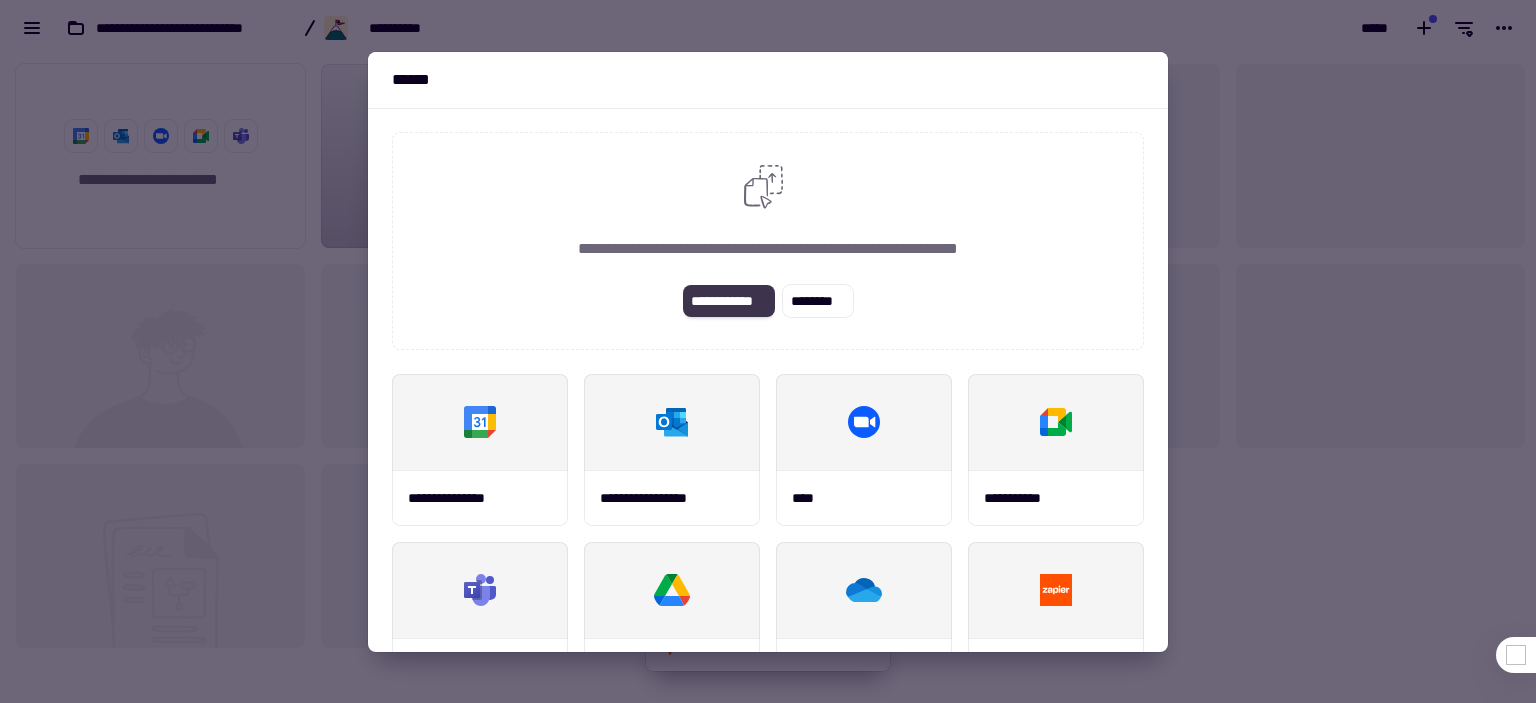 click on "**********" 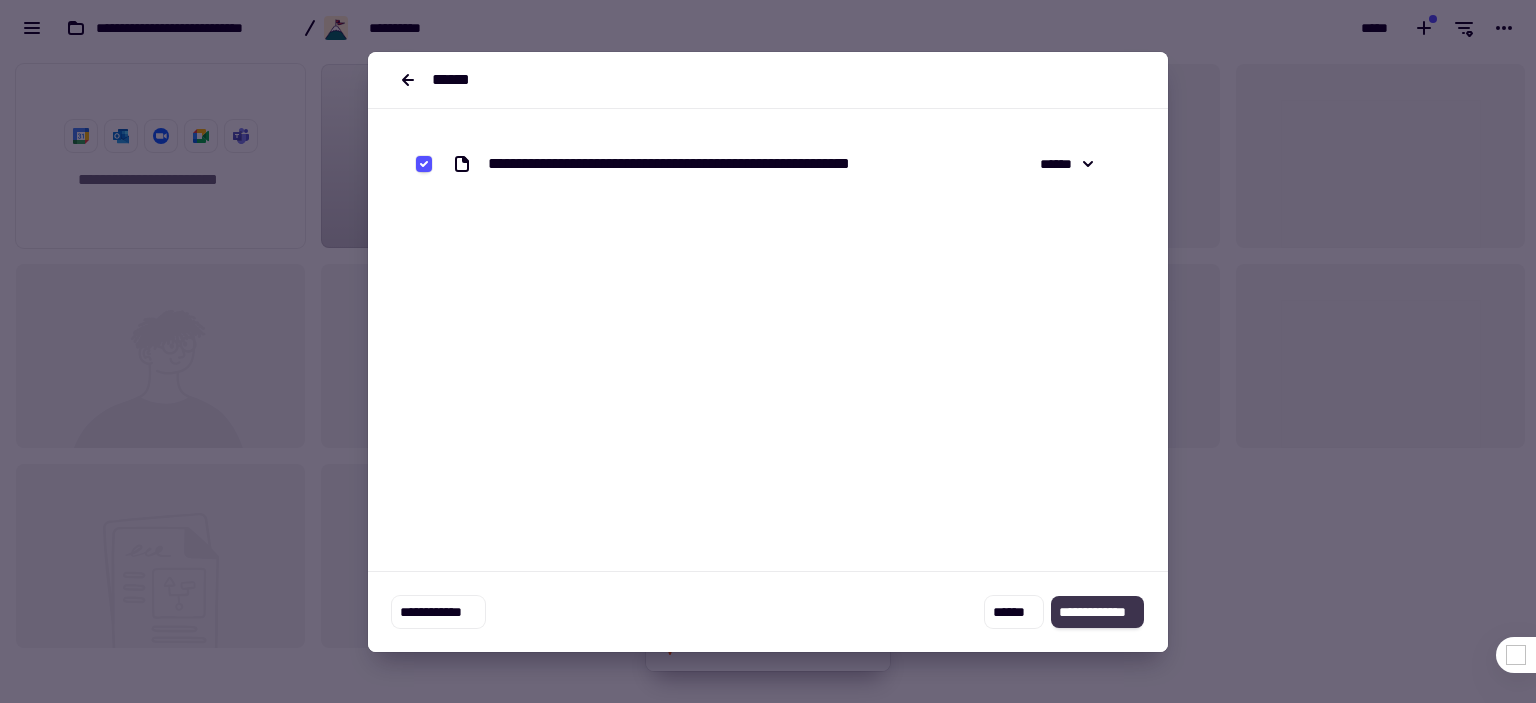 click on "**********" 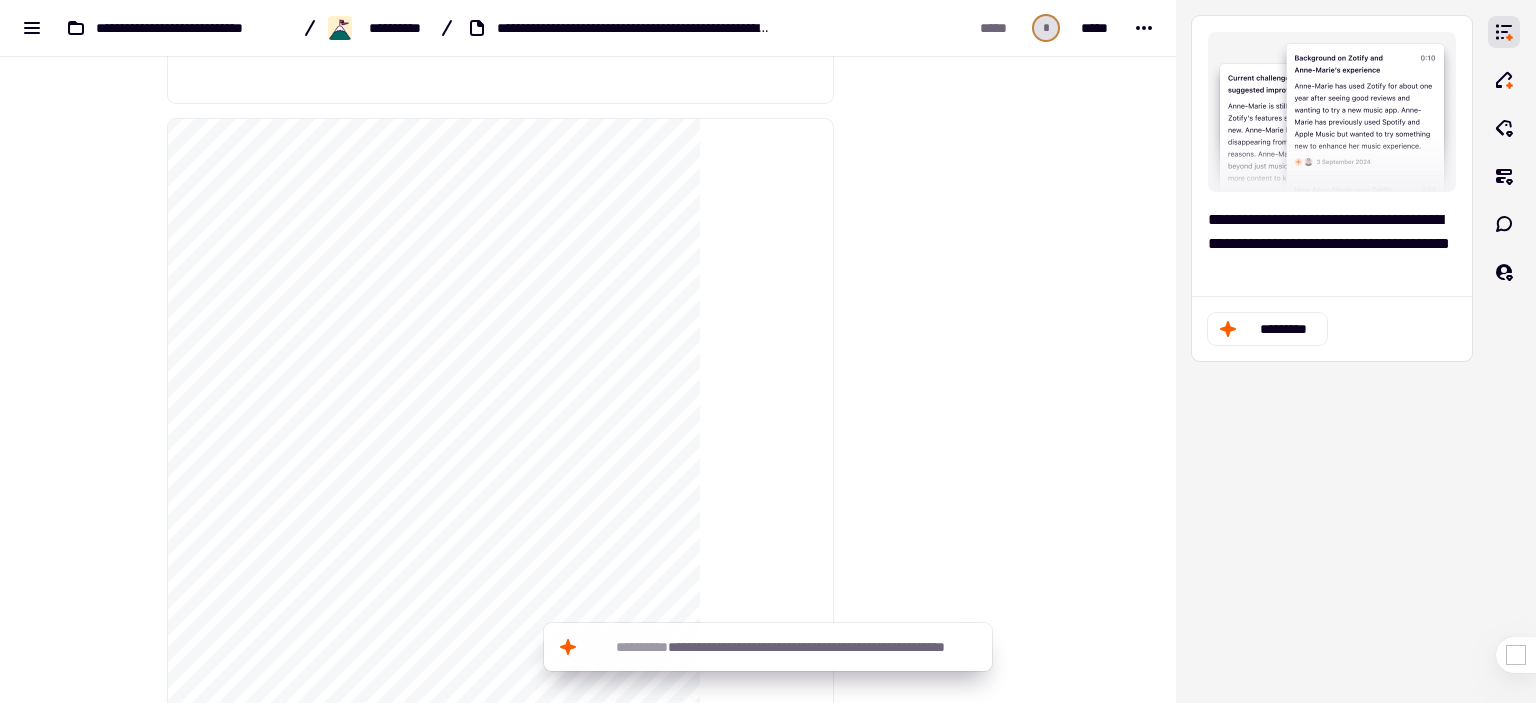 scroll, scrollTop: 3900, scrollLeft: 0, axis: vertical 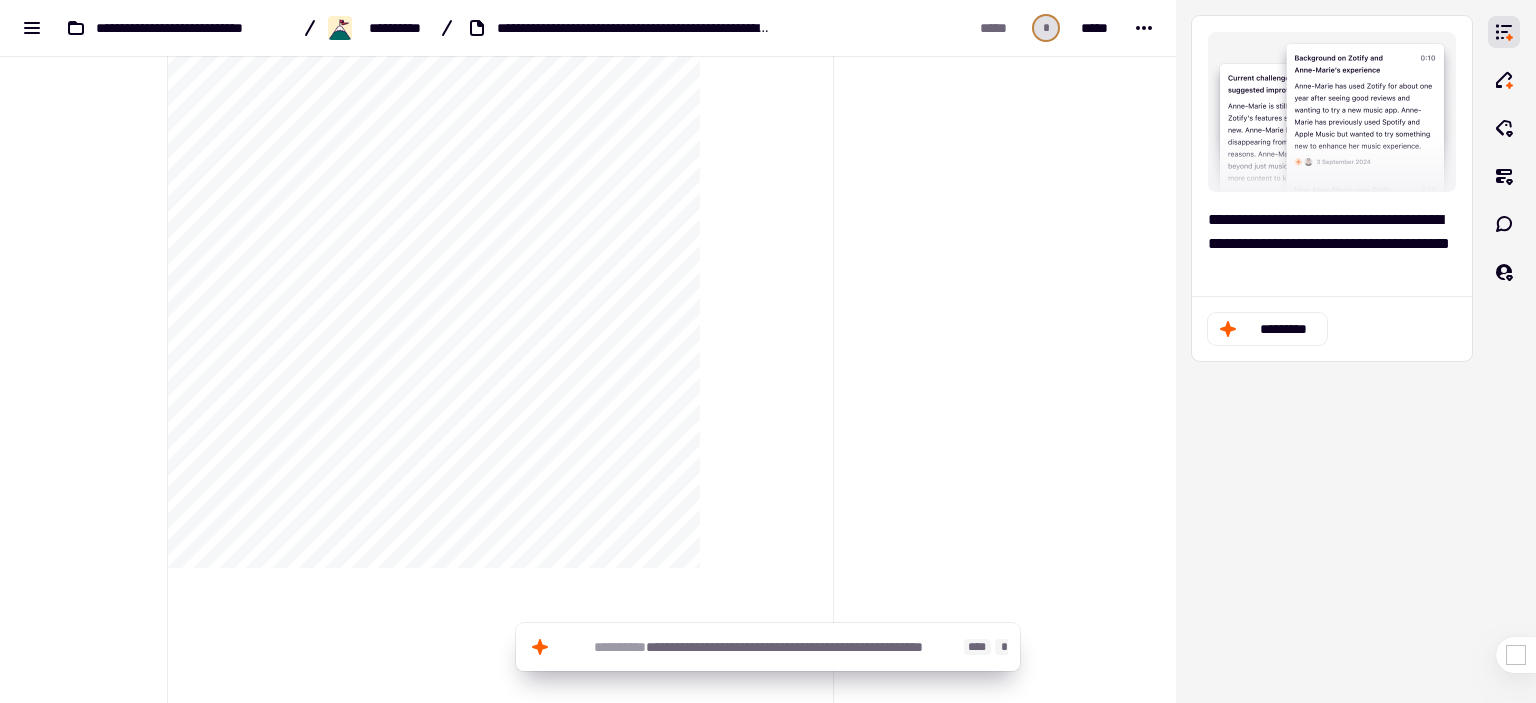 click on "**********" 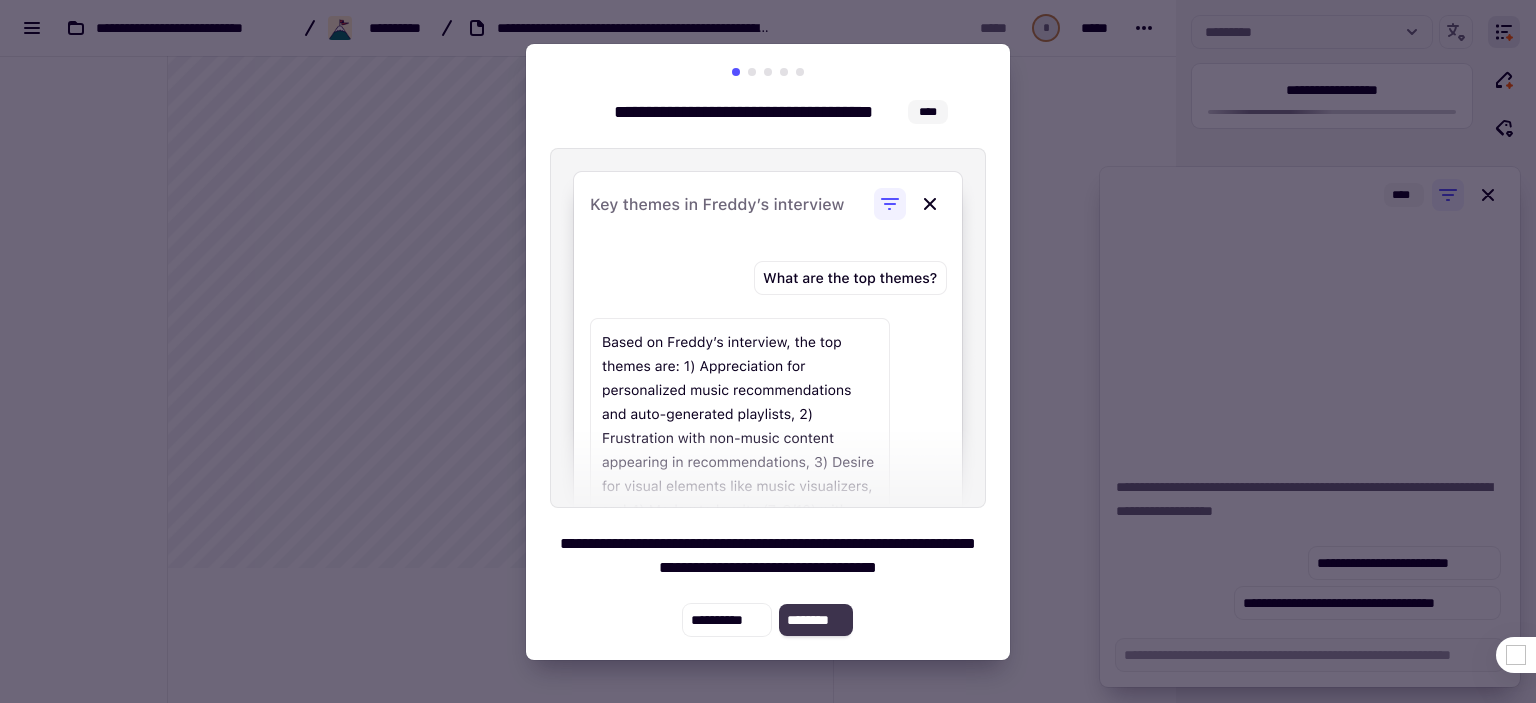 click on "********" 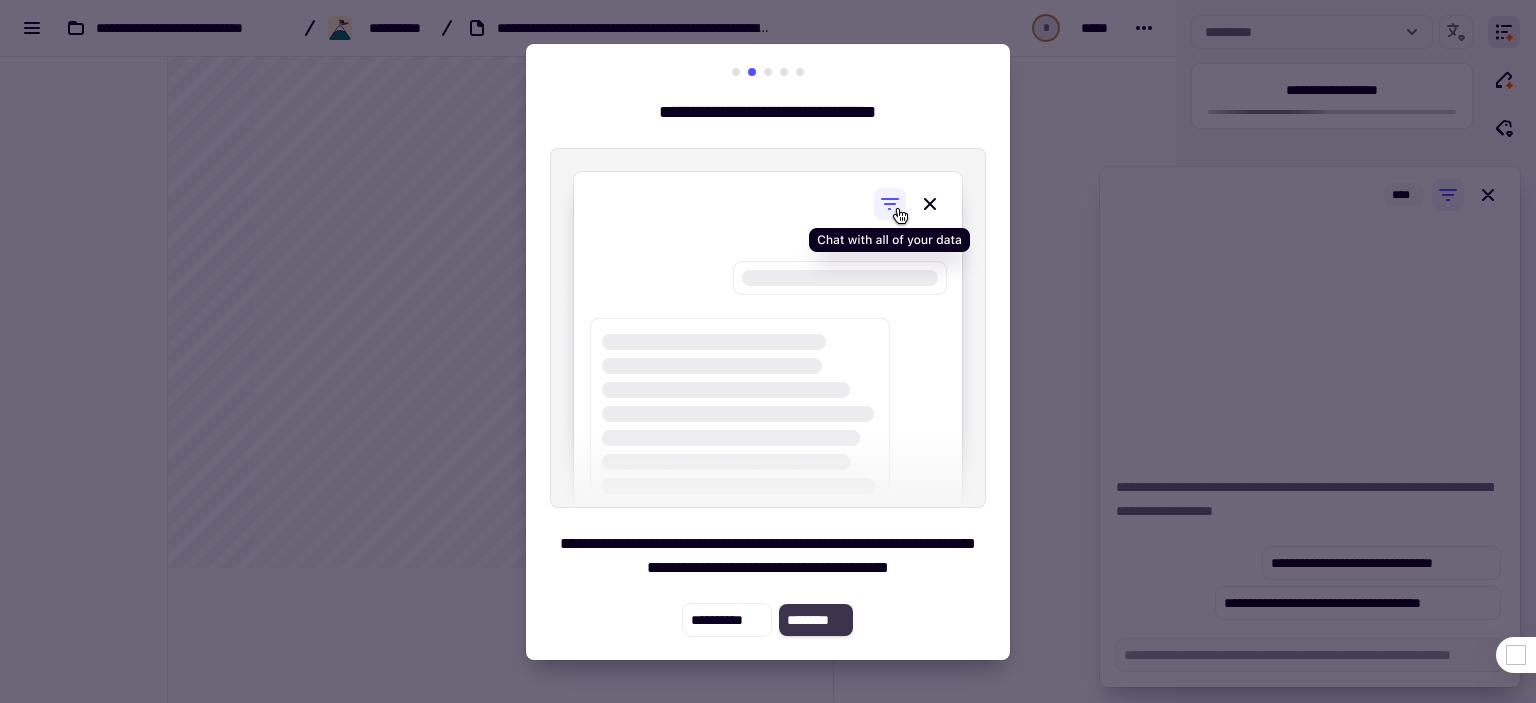 click on "********" 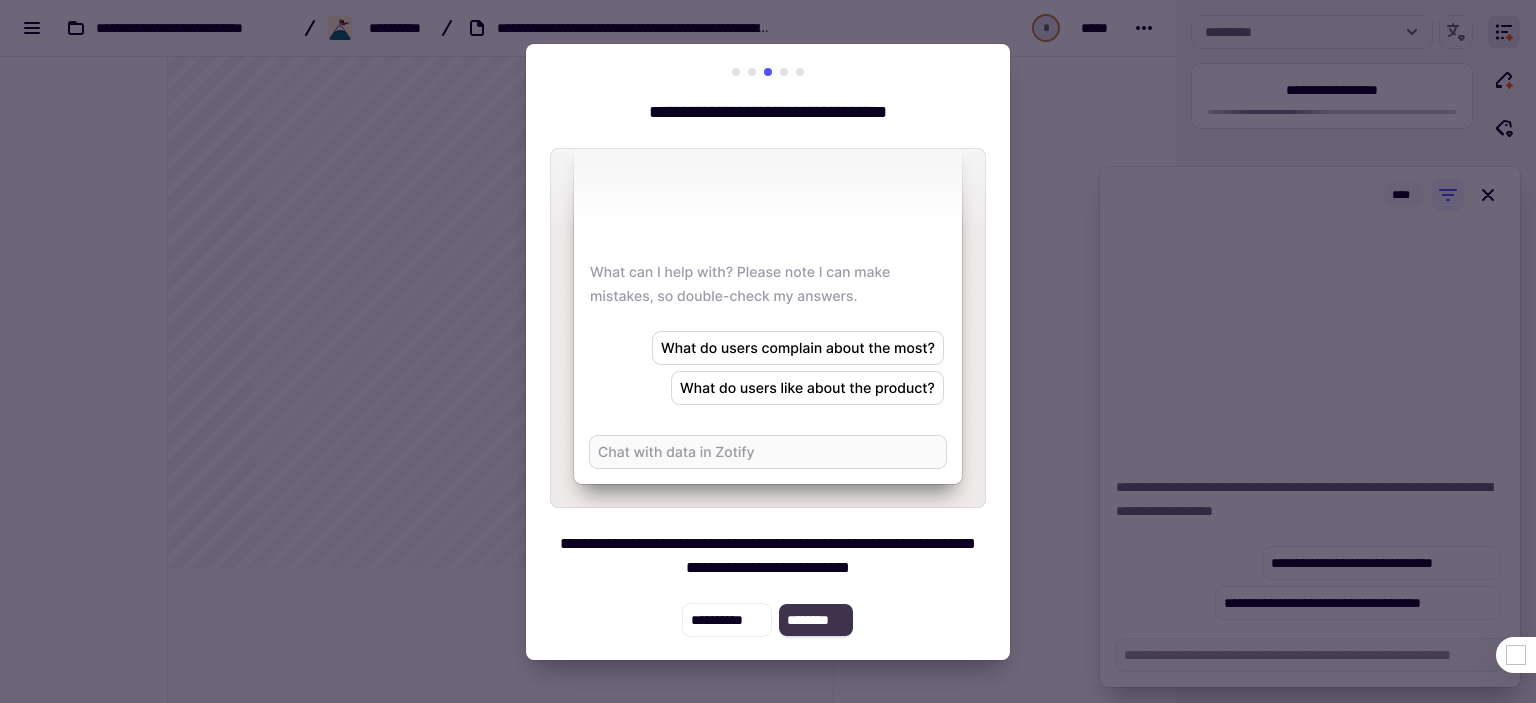 click on "********" 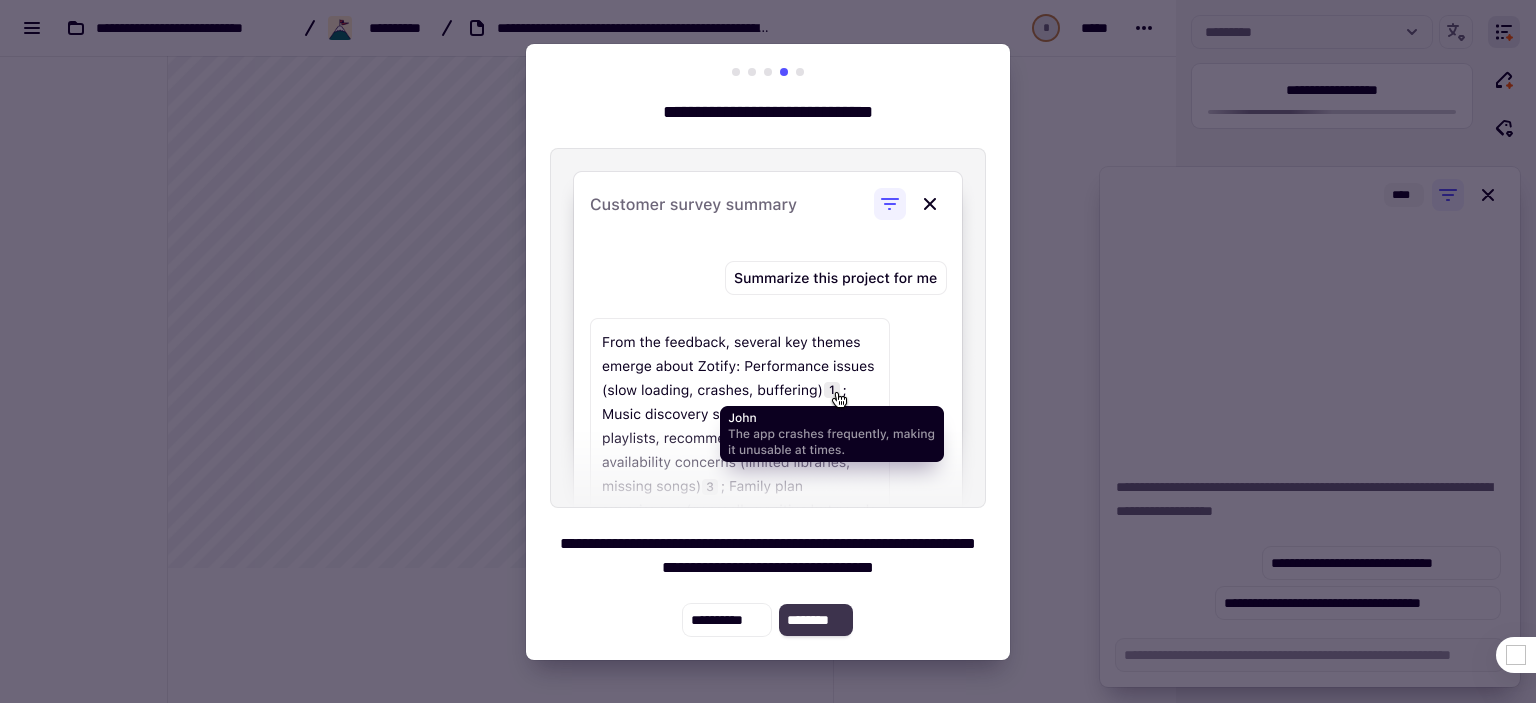 click on "********" 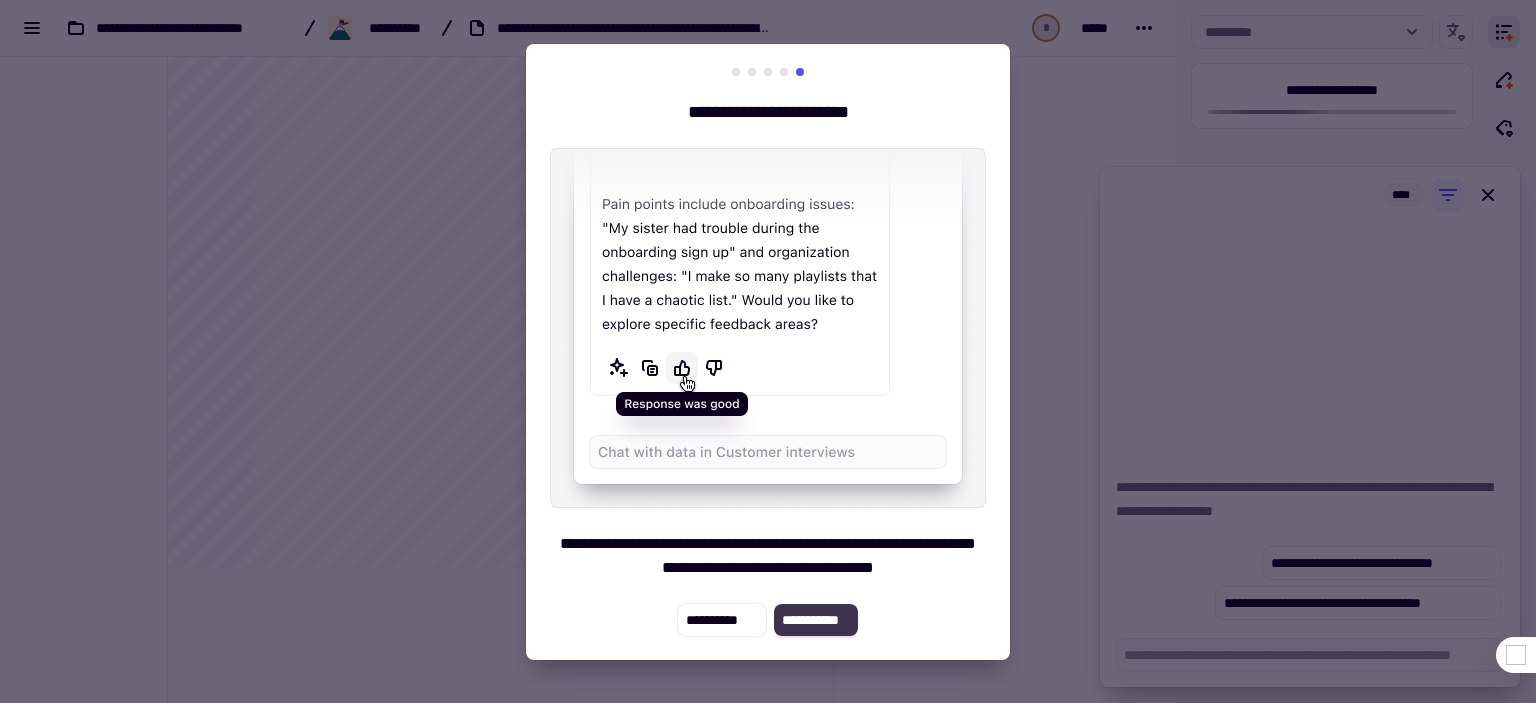 click on "**********" 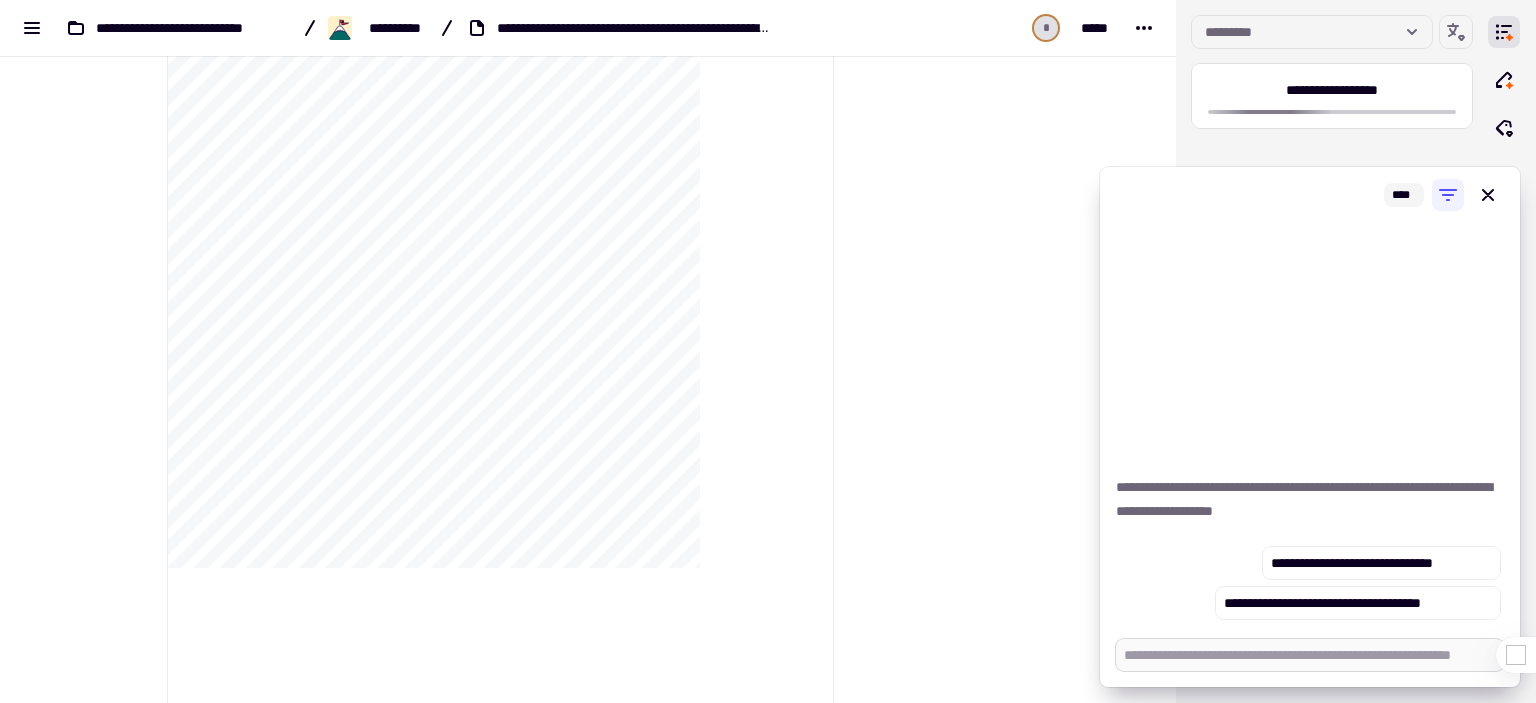 click at bounding box center (1310, 655) 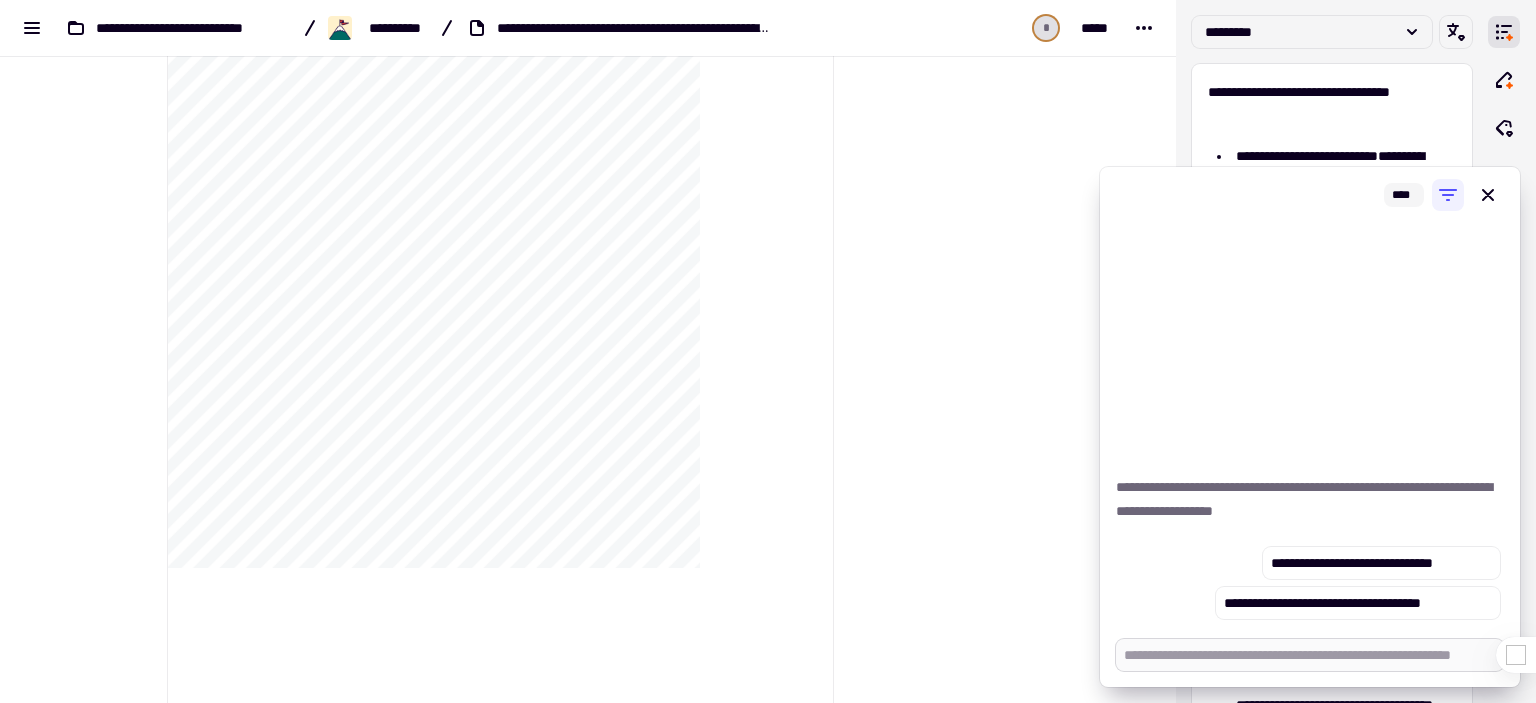 type on "*" 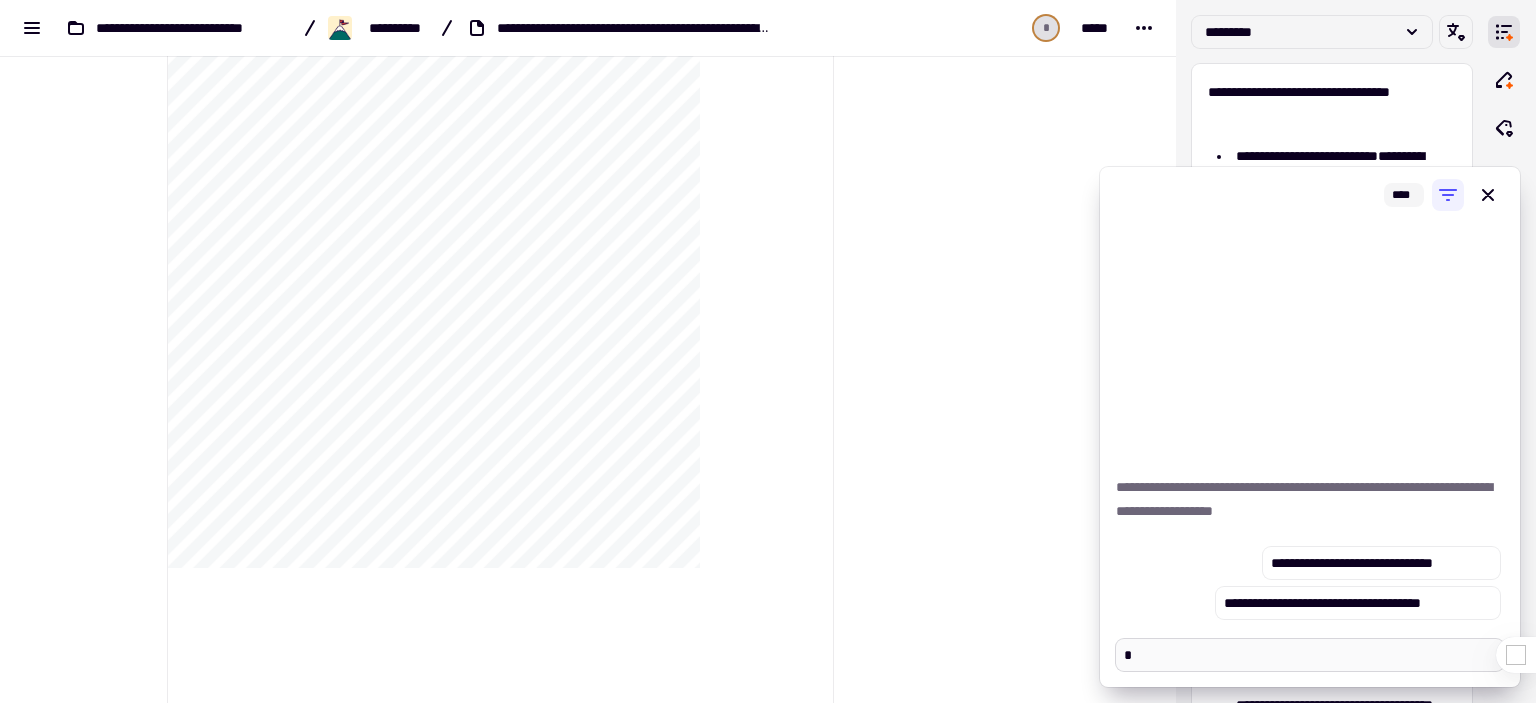 type on "*" 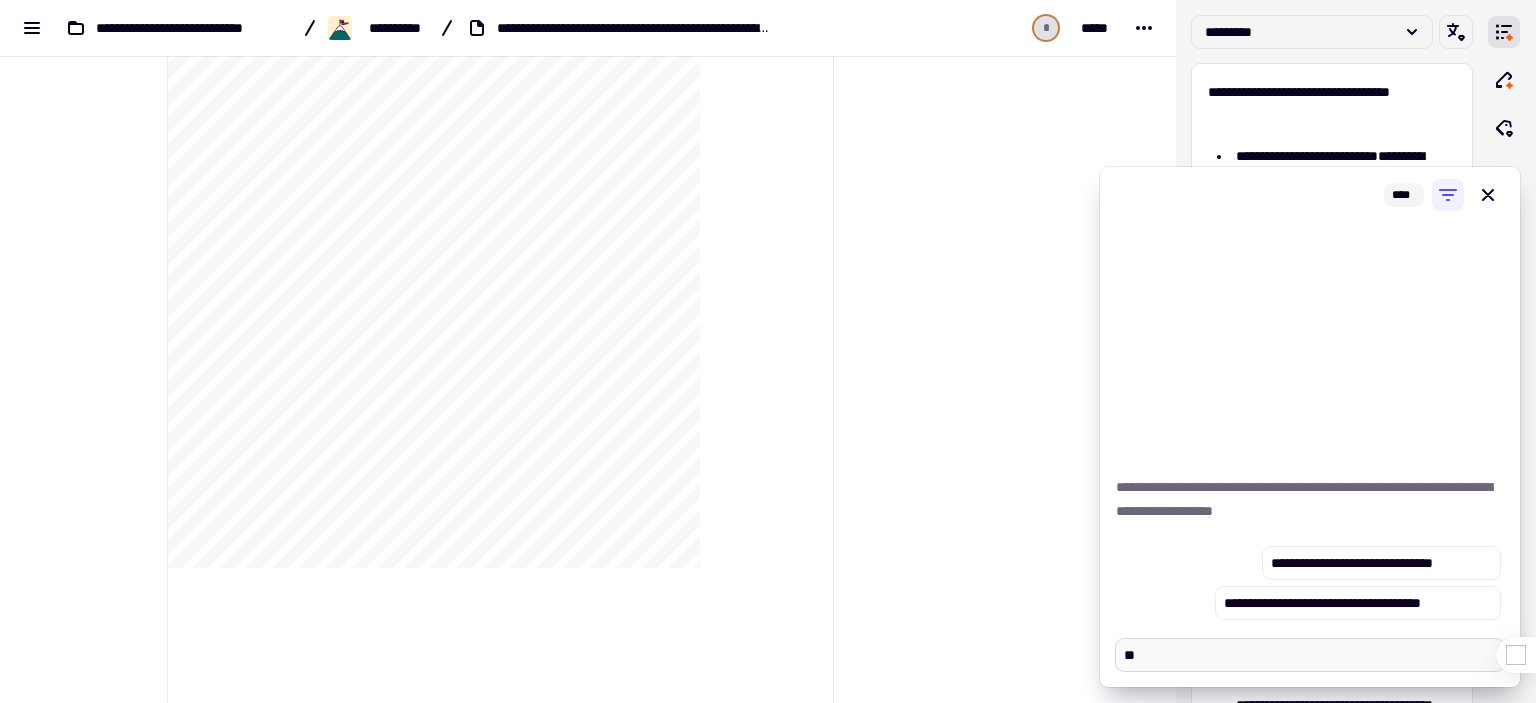 type on "*" 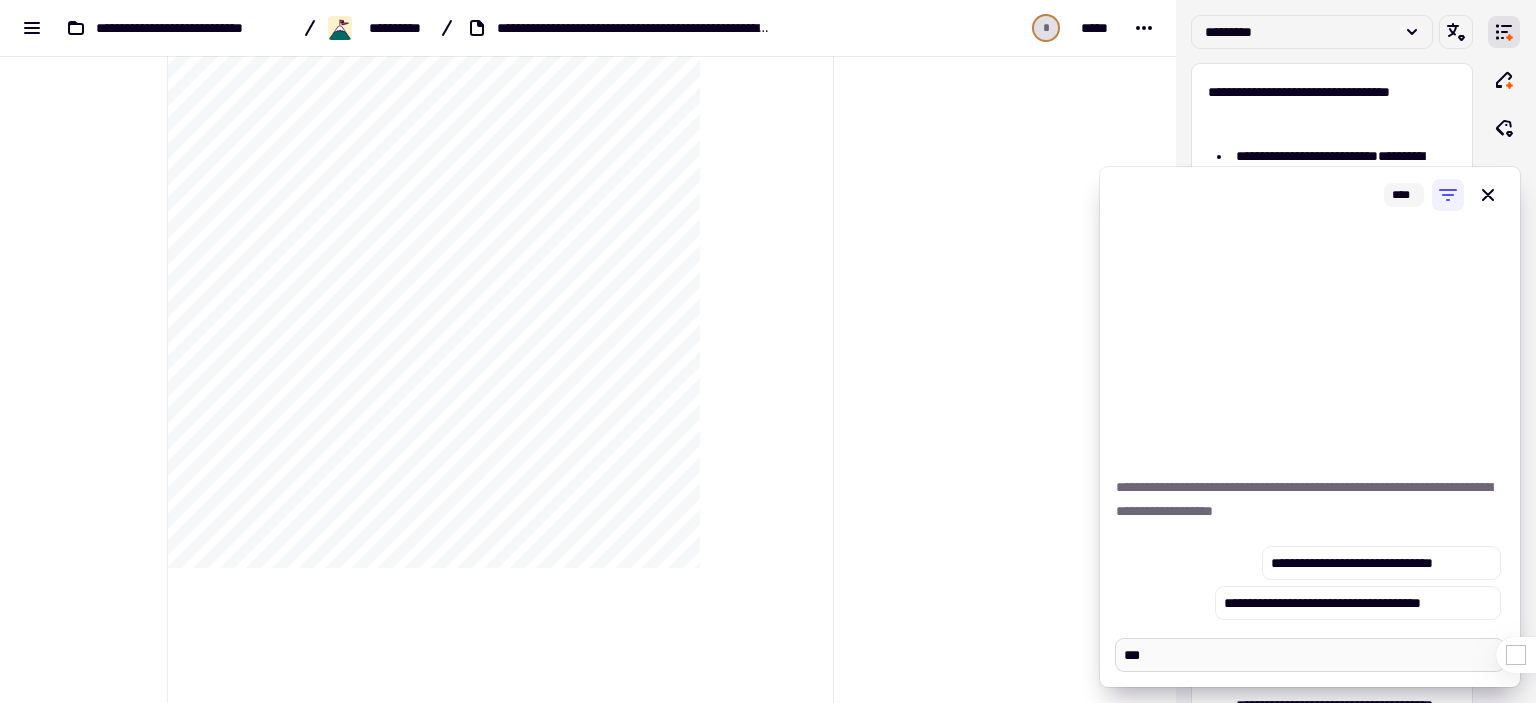 type on "*" 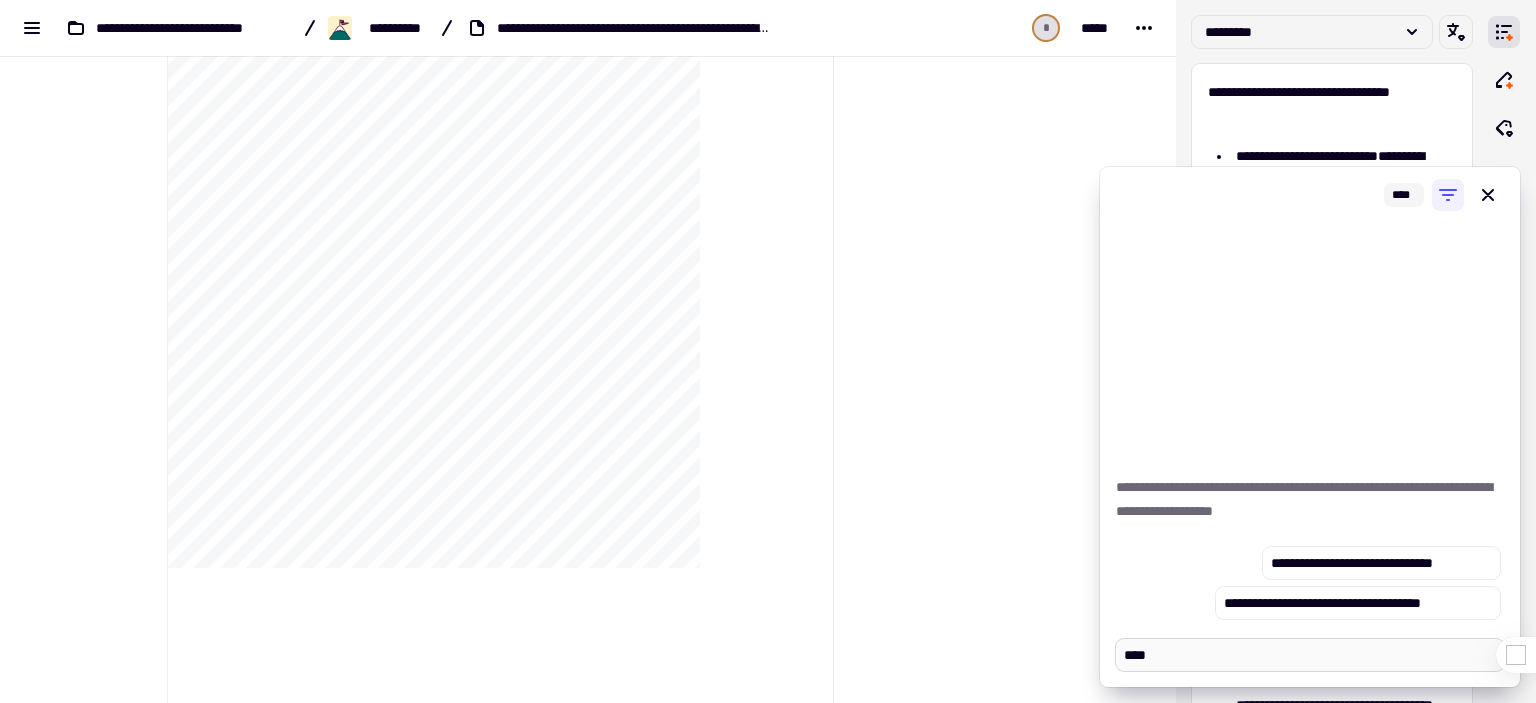 type on "*" 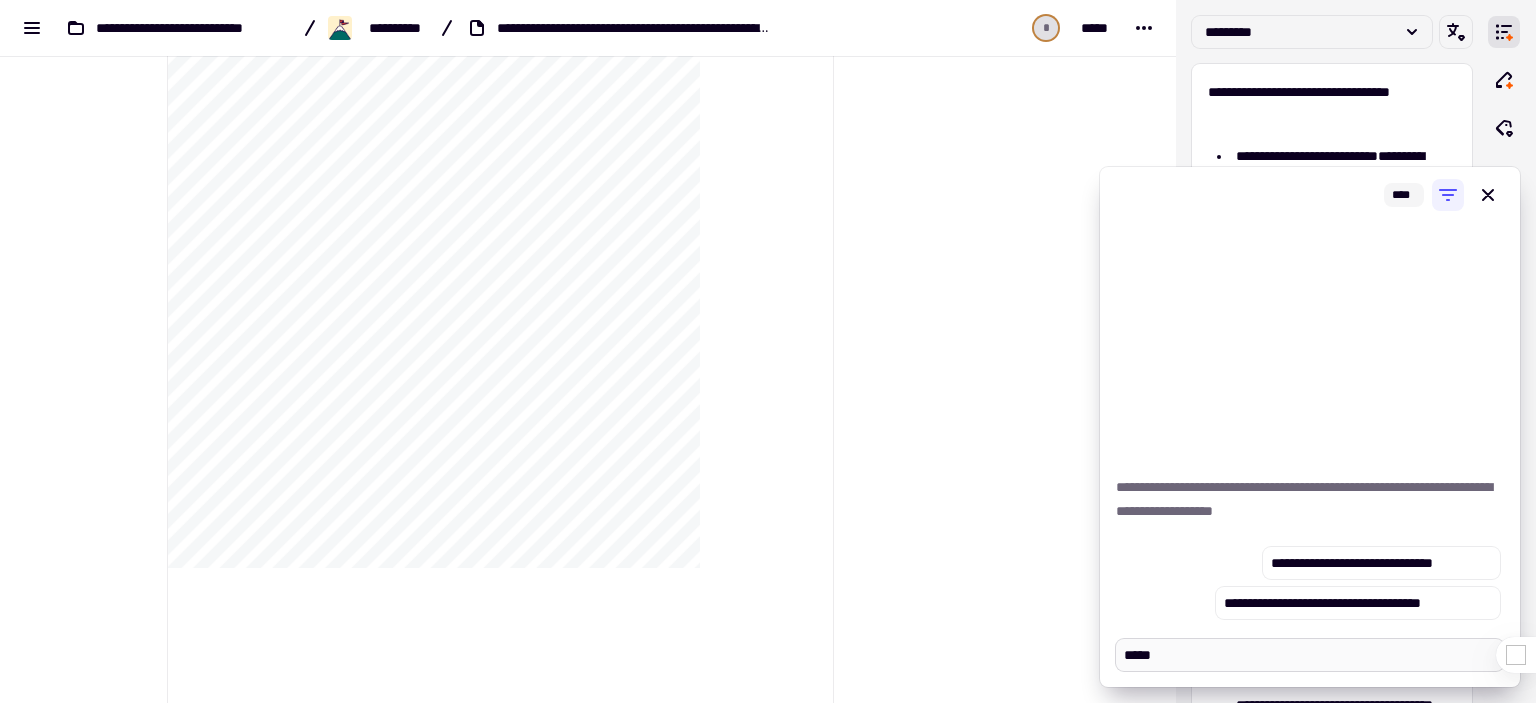 type on "*" 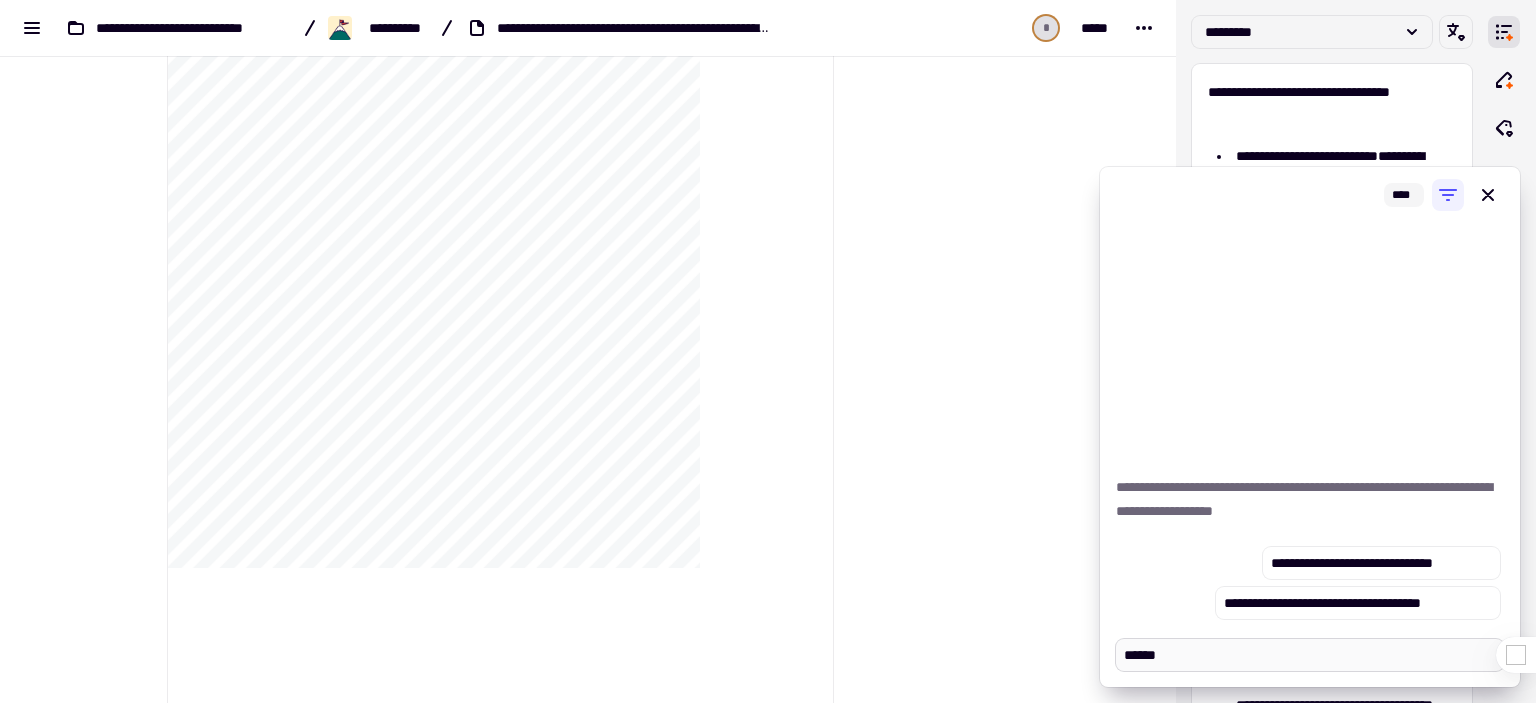 type on "*" 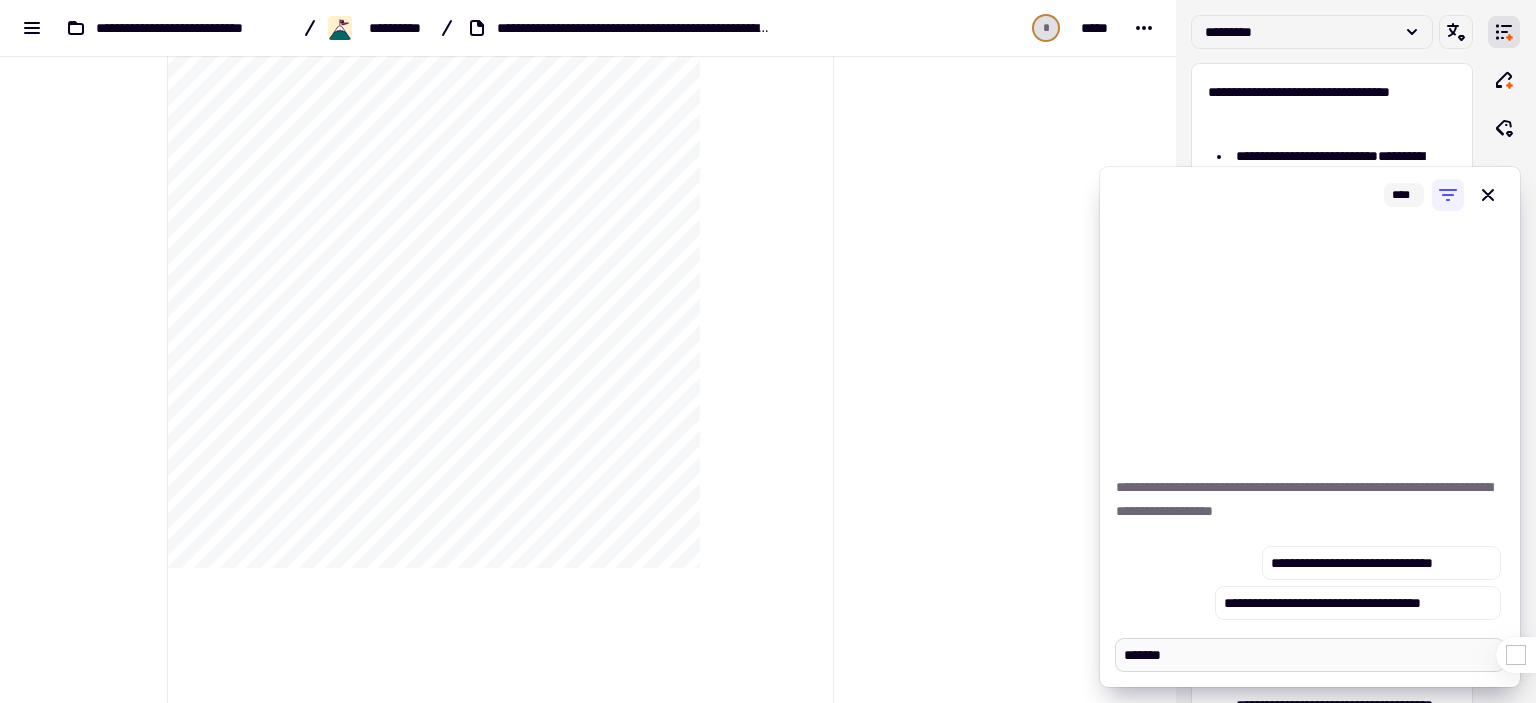 type on "*" 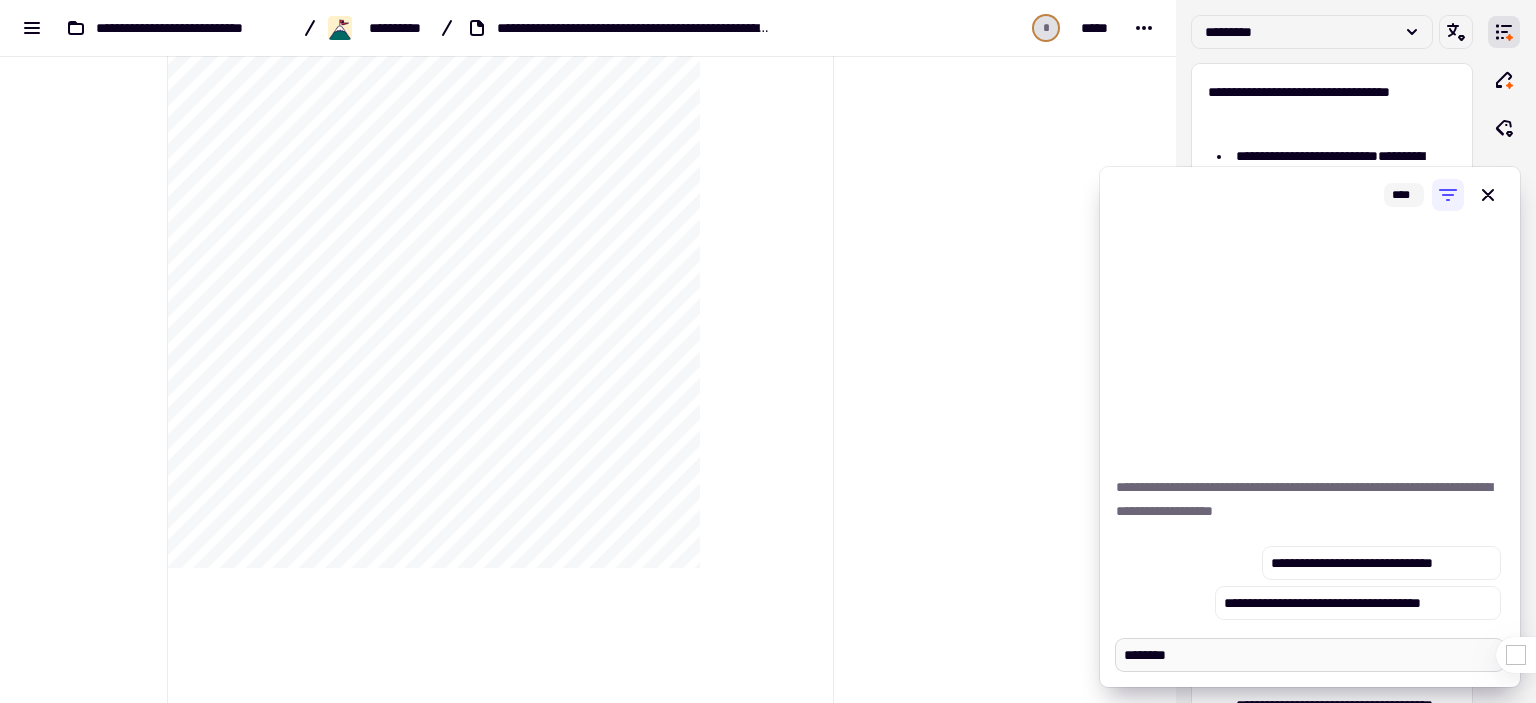 type on "*" 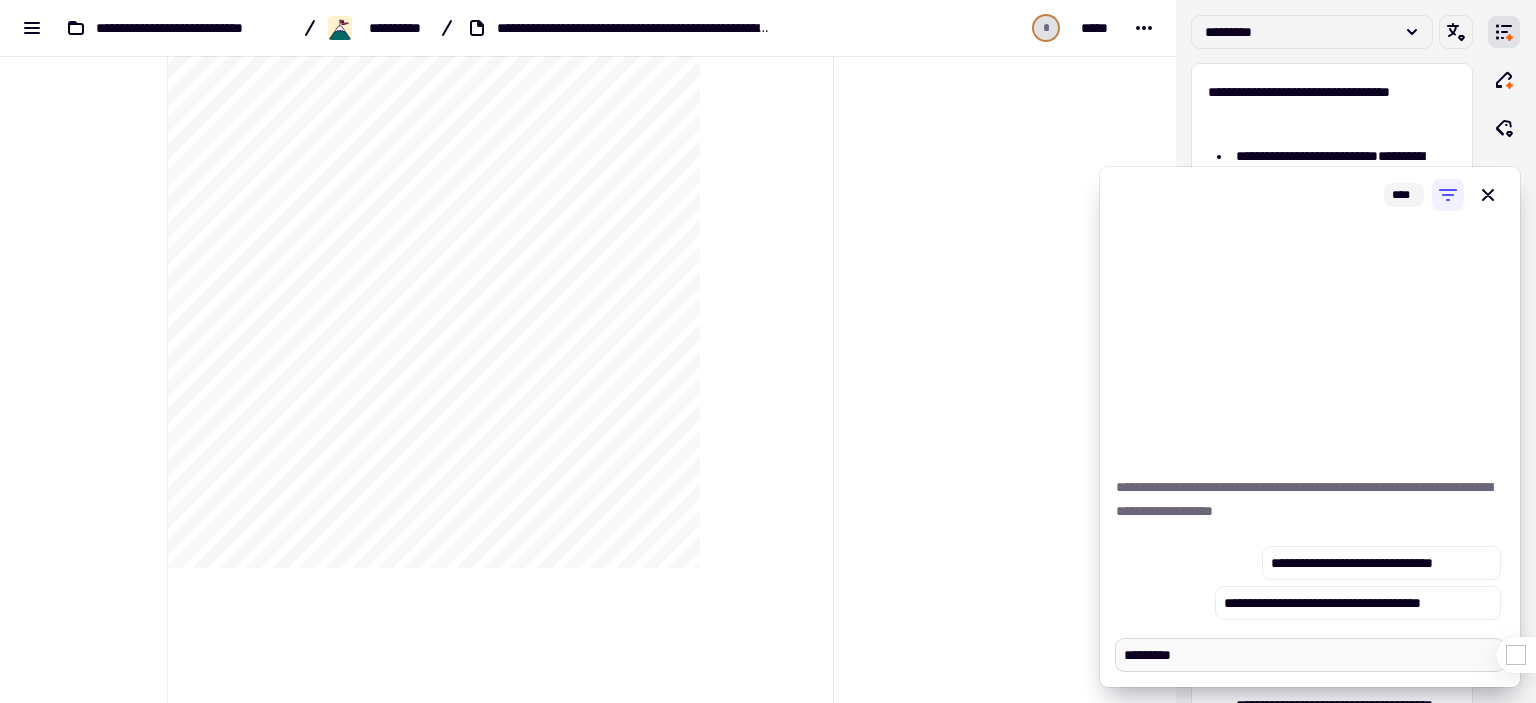 type on "*" 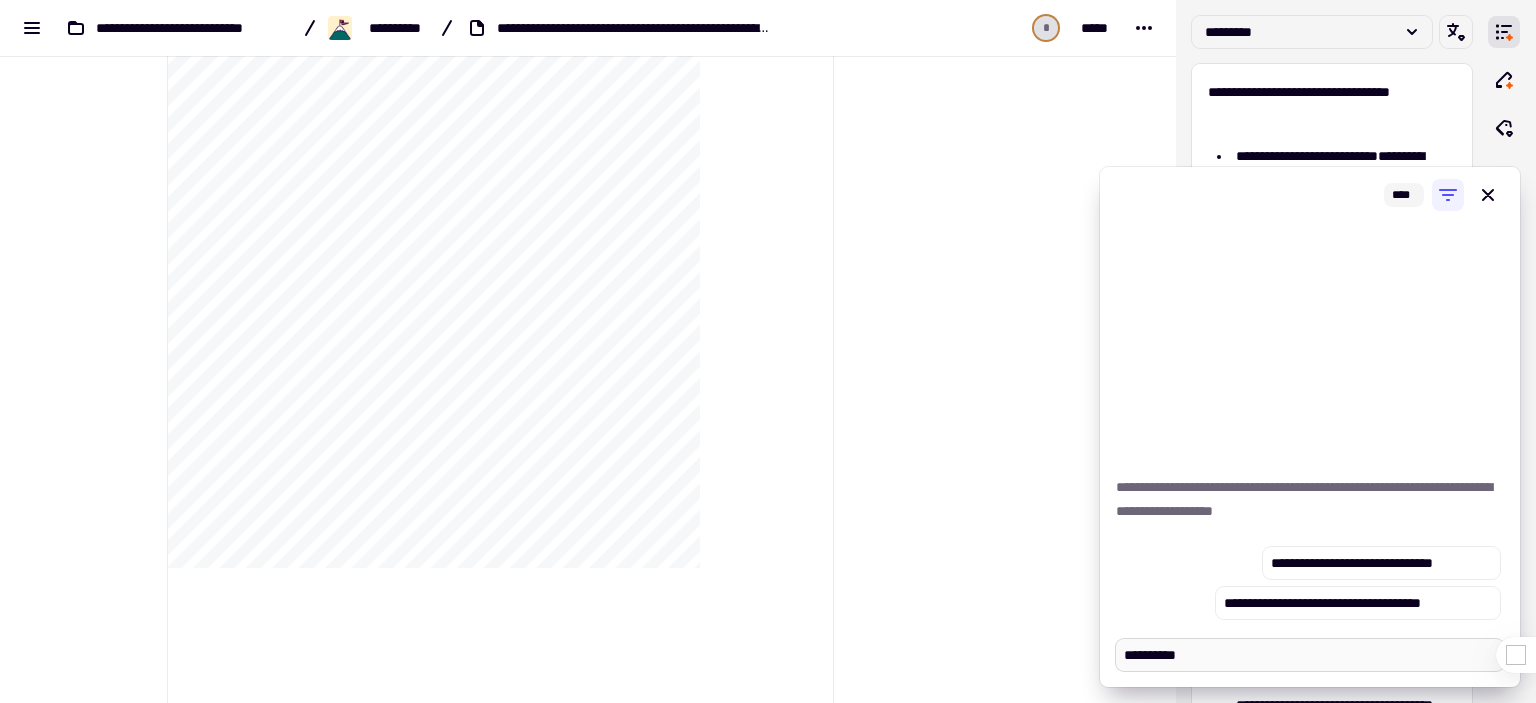 type on "*" 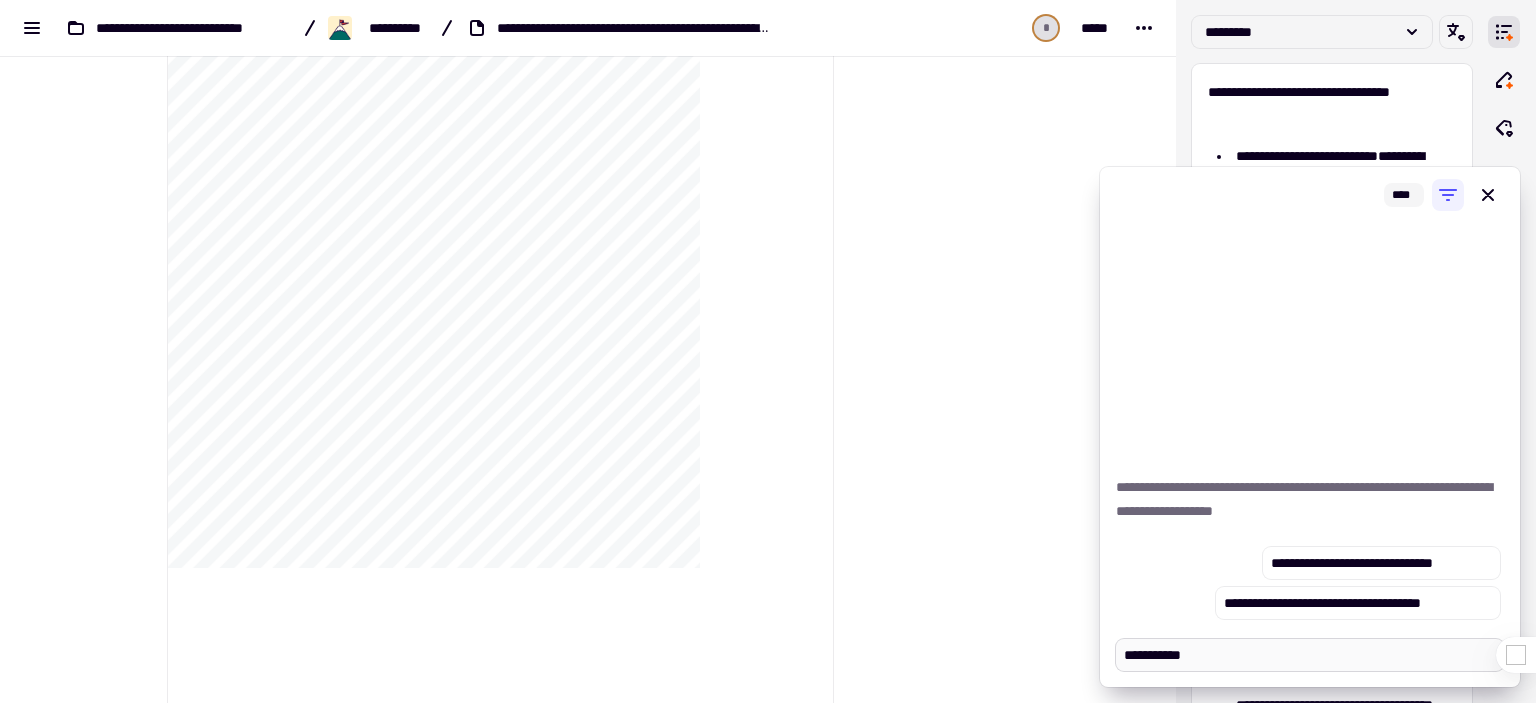 type on "*" 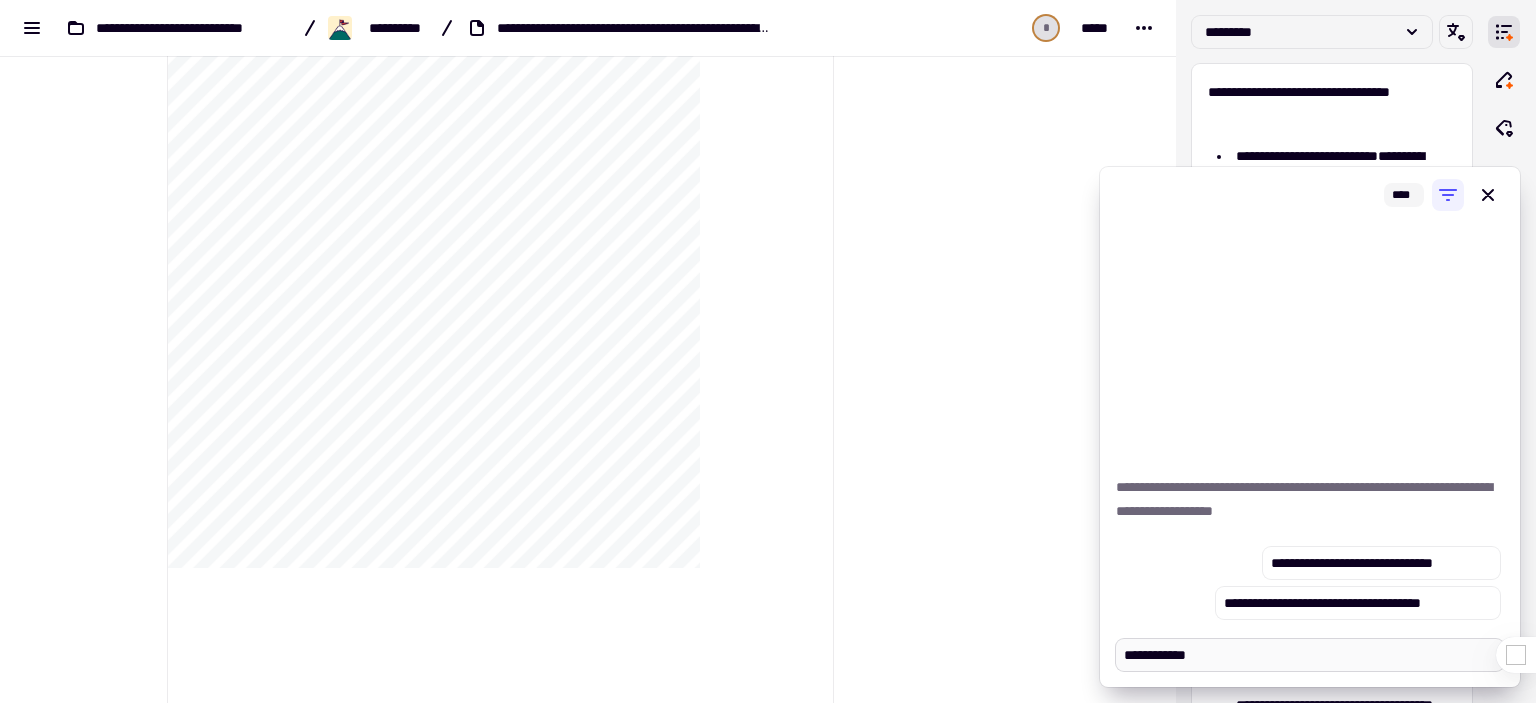 type on "*" 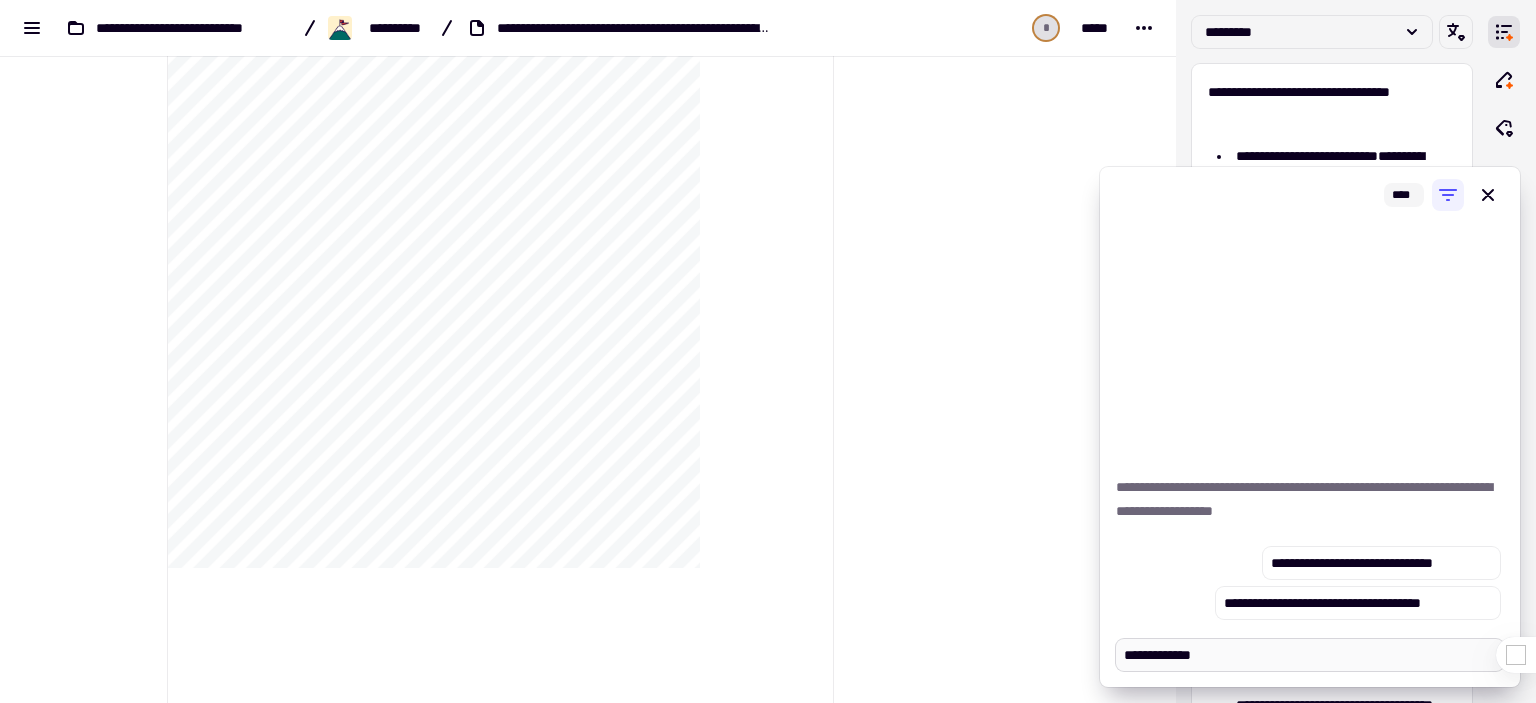 type on "*" 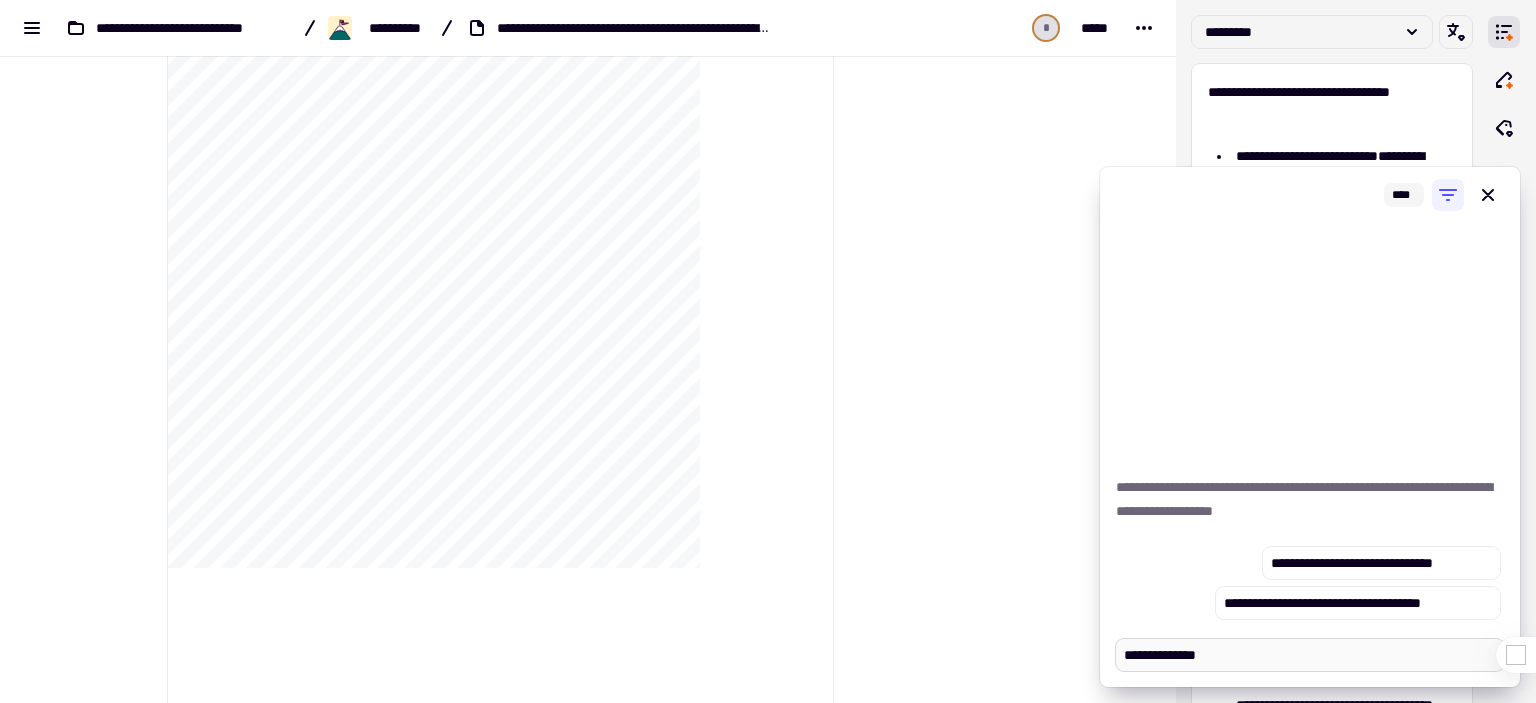 type on "*" 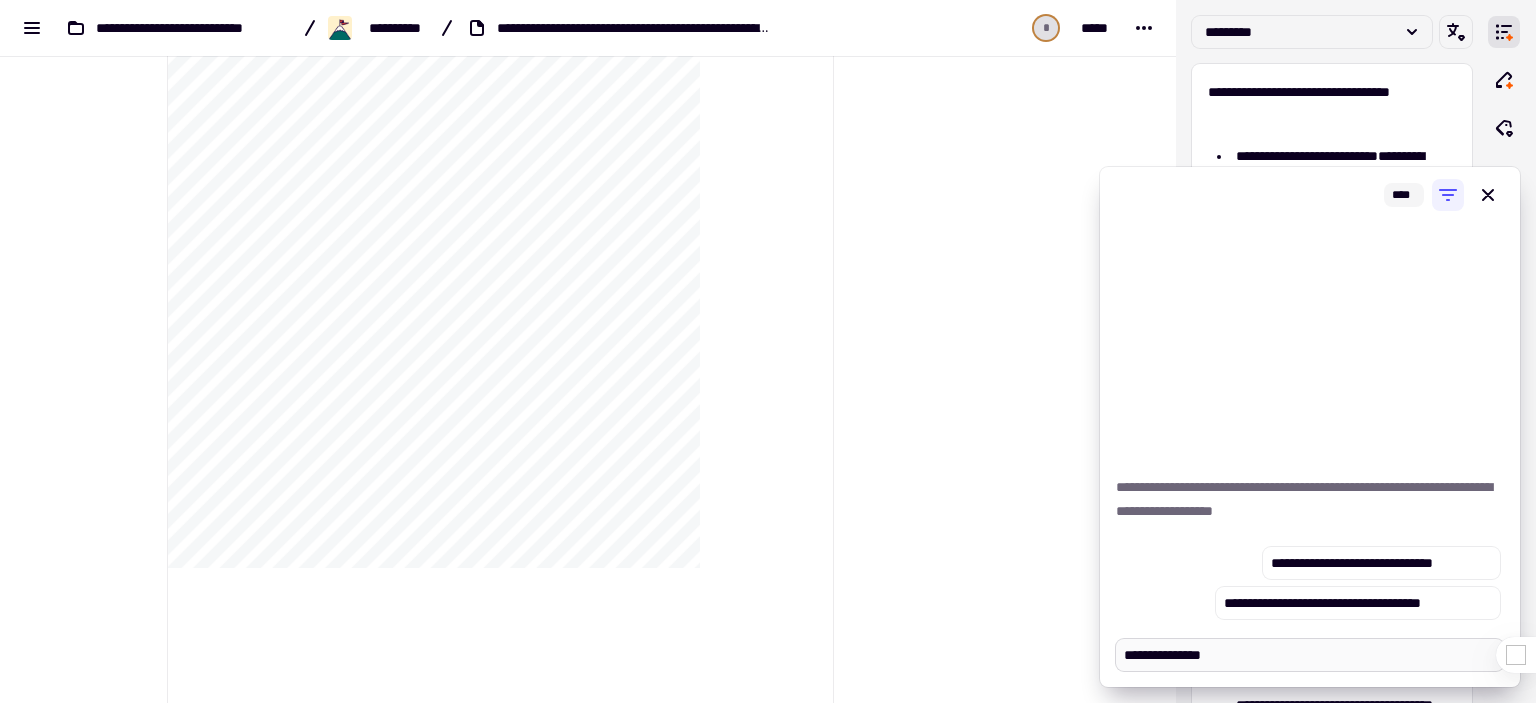 type on "*" 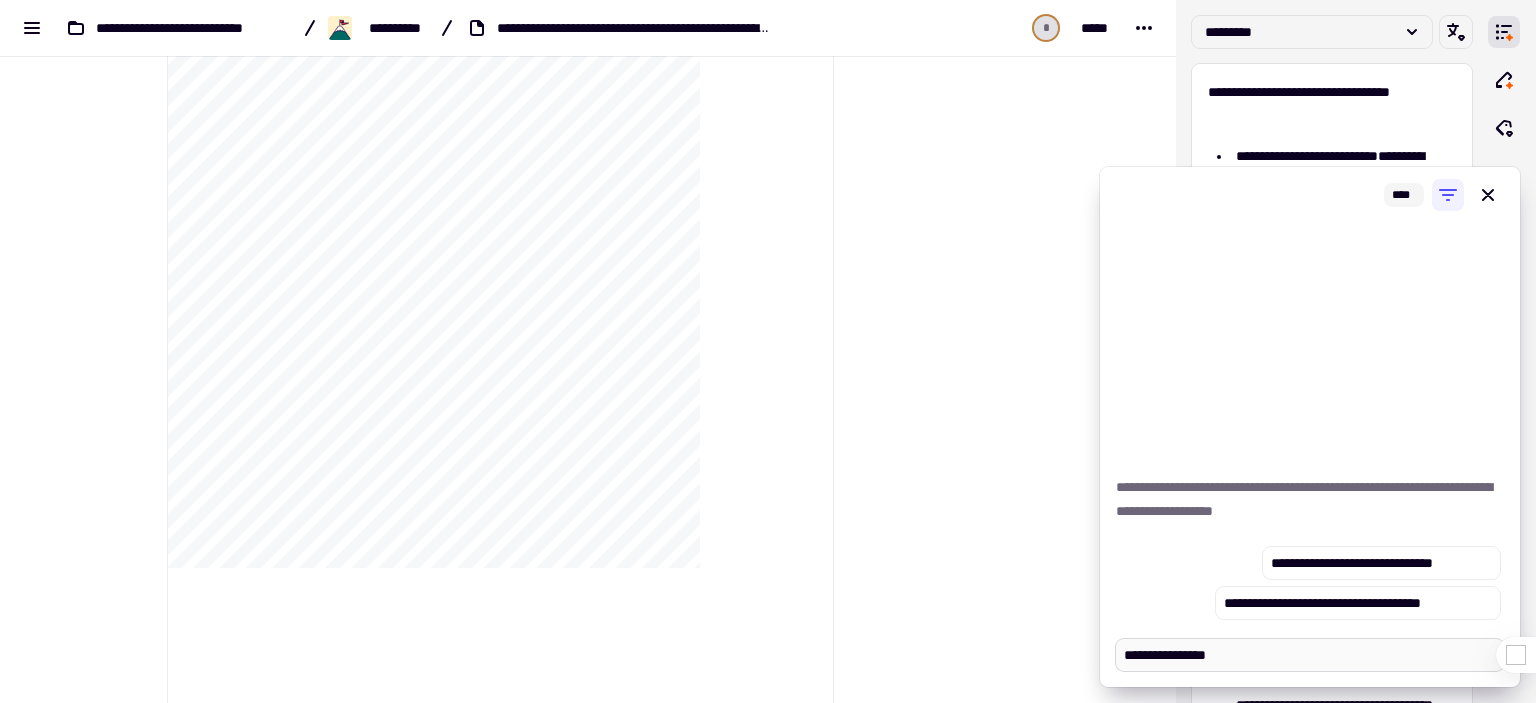 type on "*" 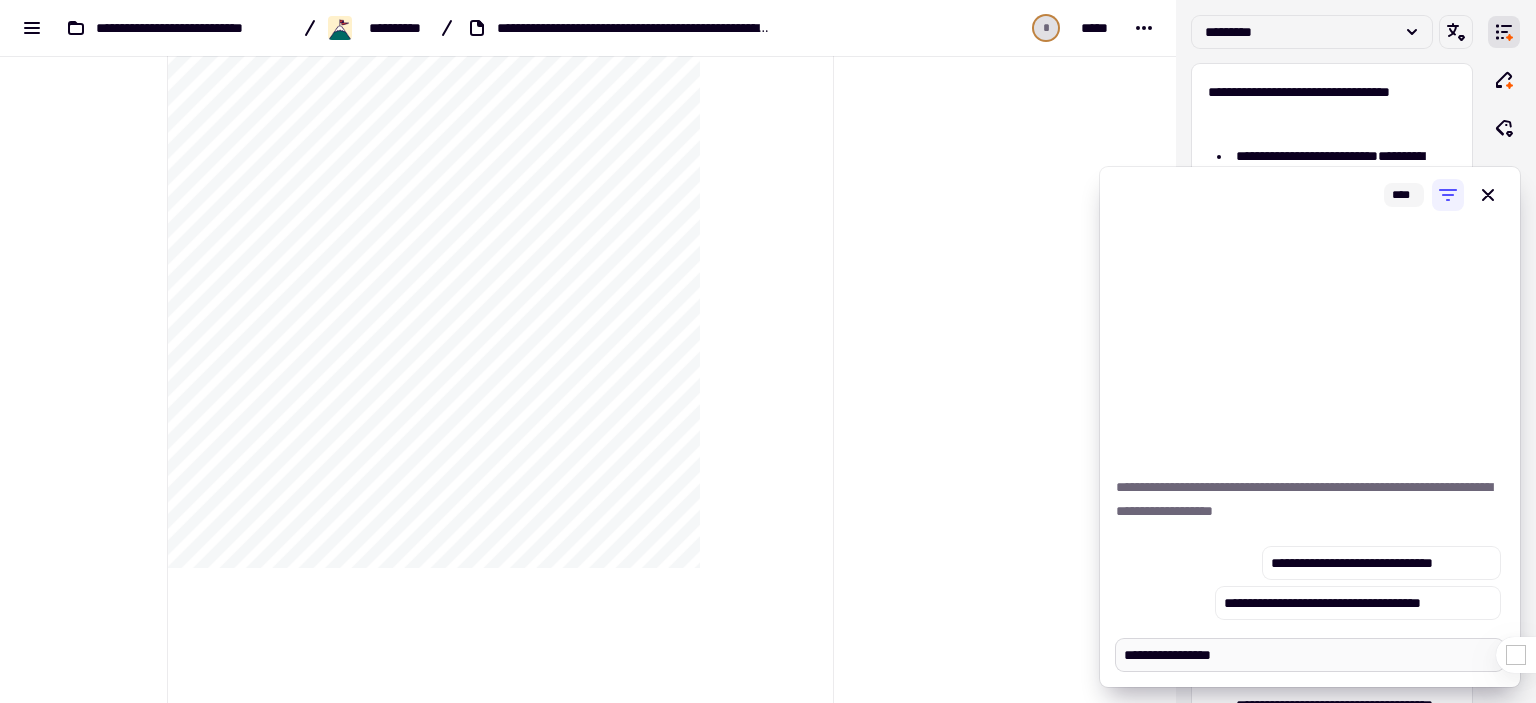 type on "*" 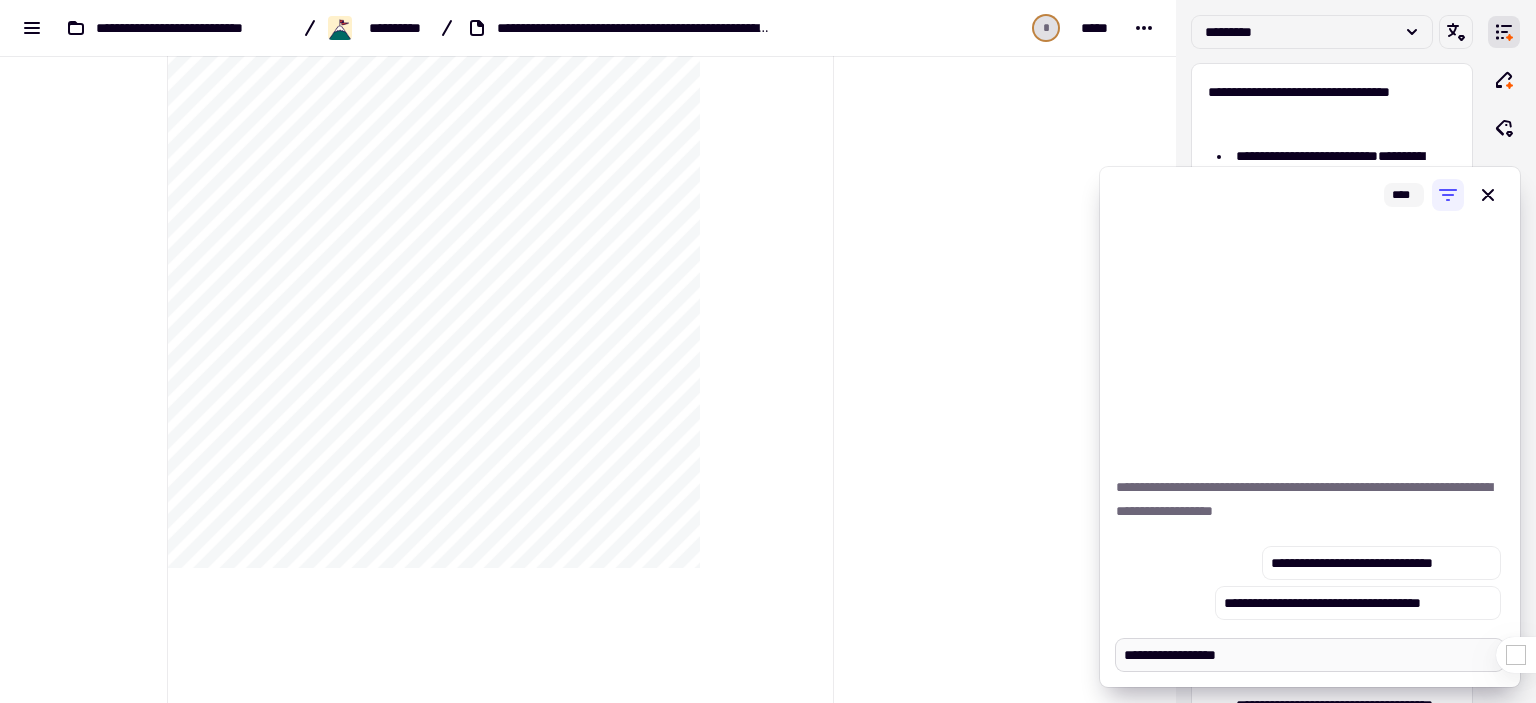 type on "**********" 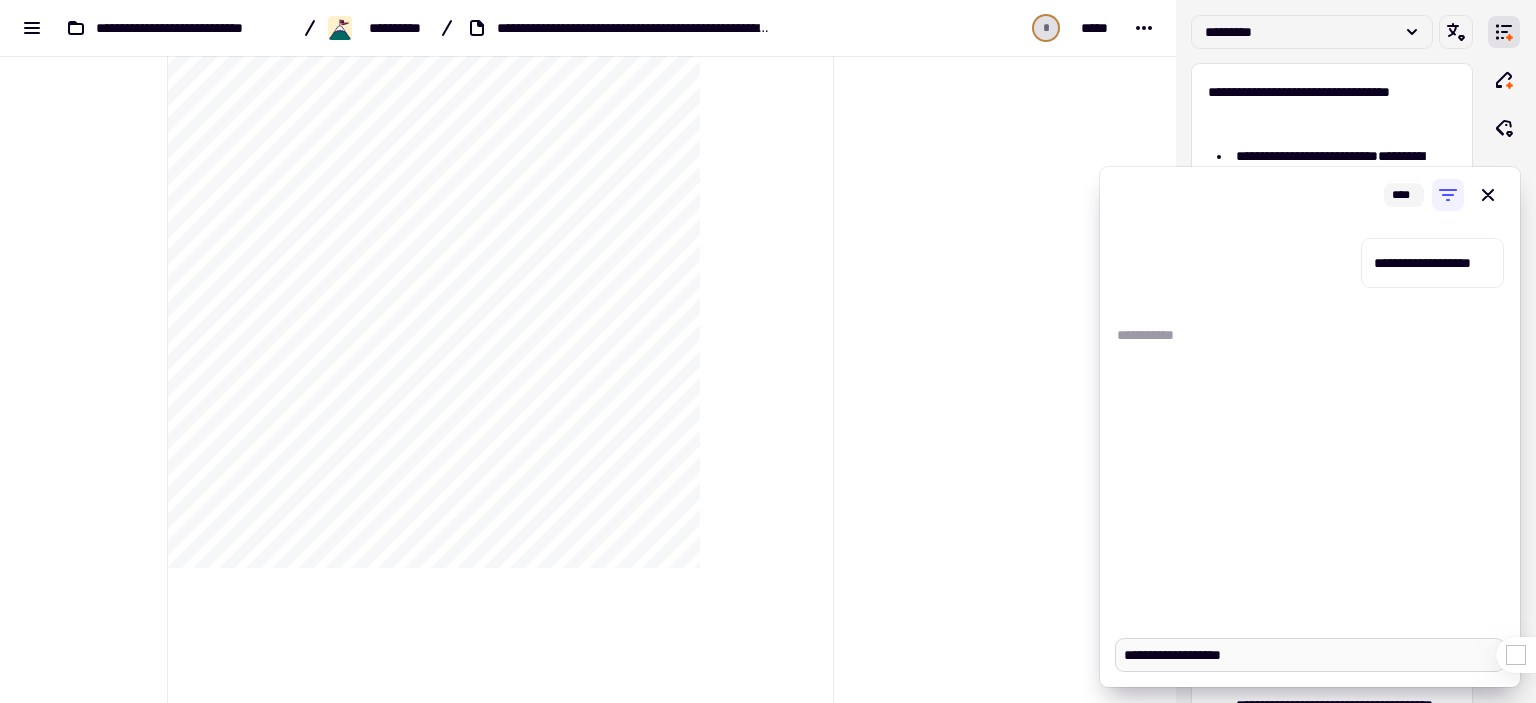 type on "*" 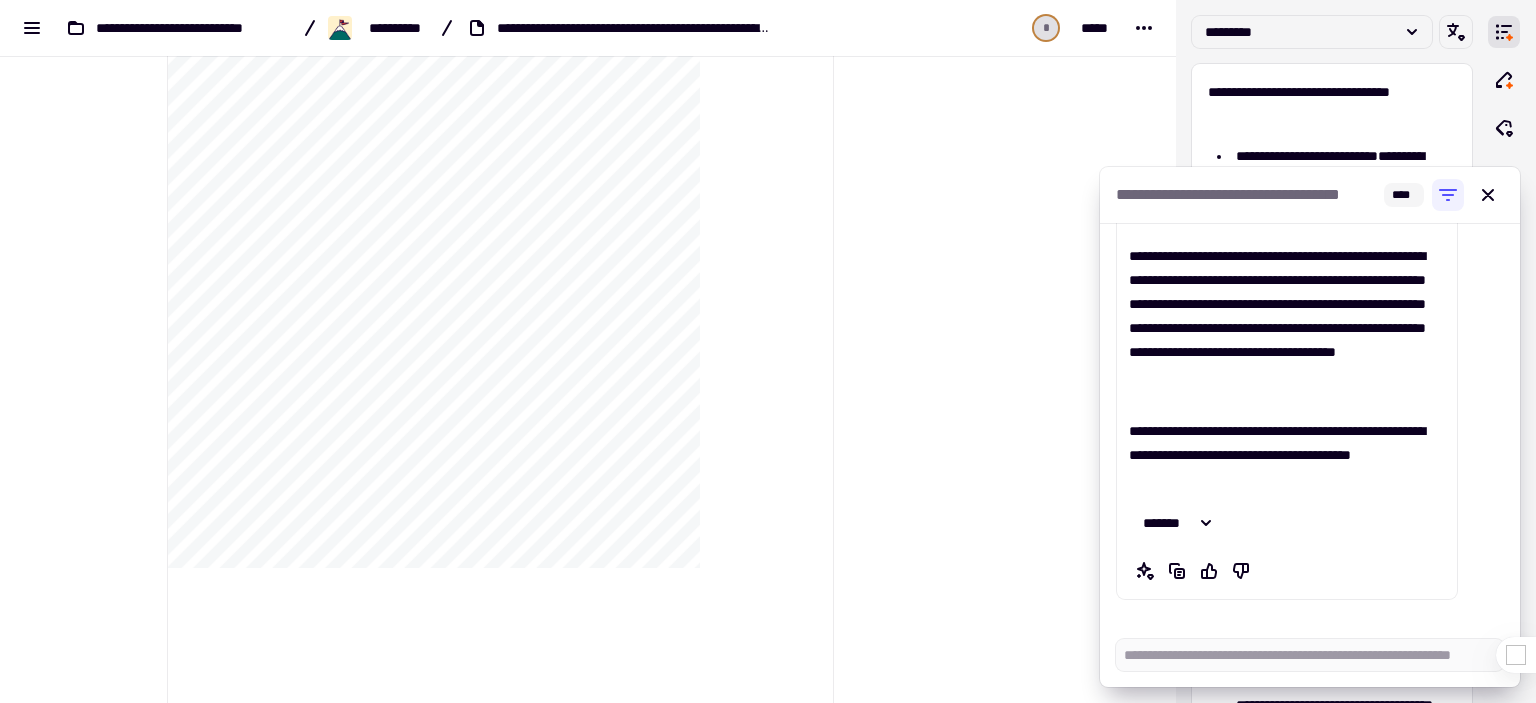 scroll, scrollTop: 0, scrollLeft: 0, axis: both 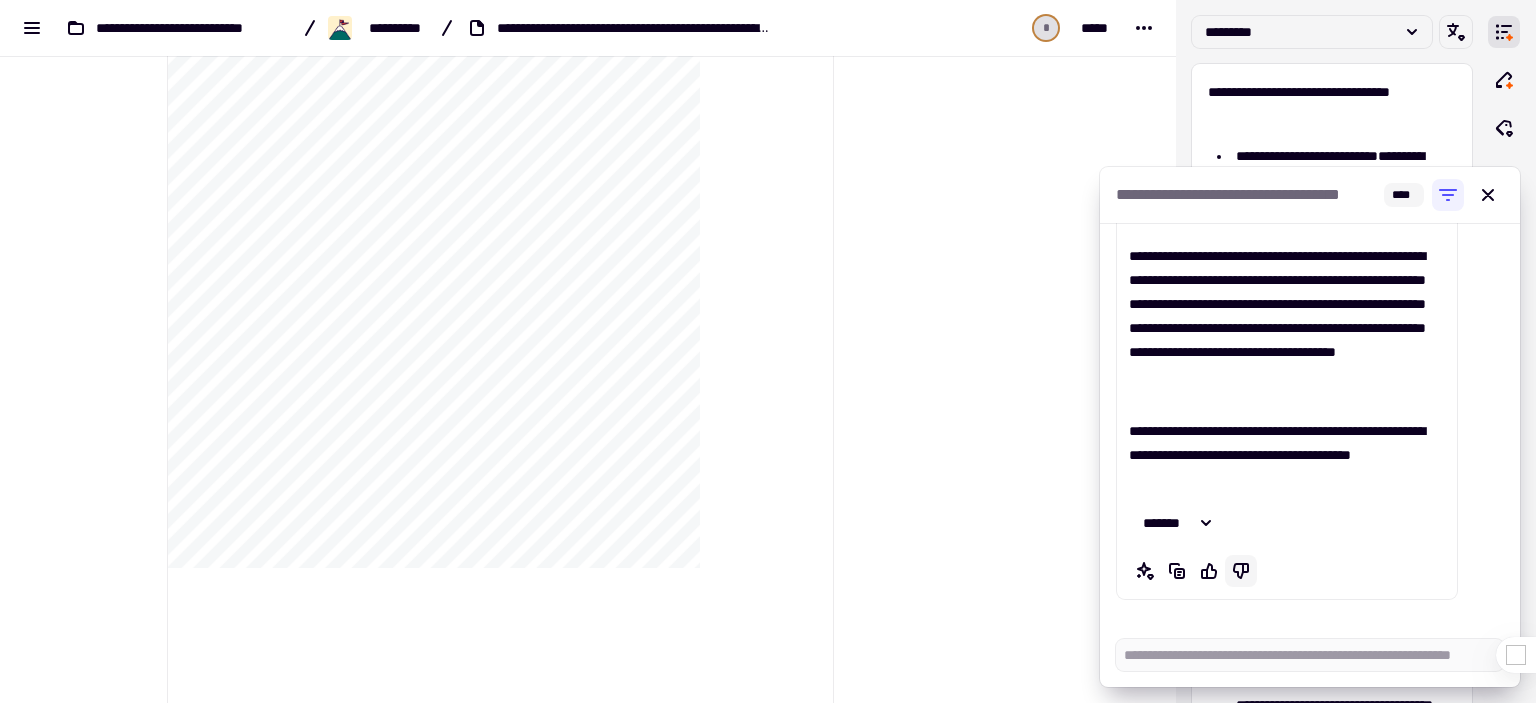 click 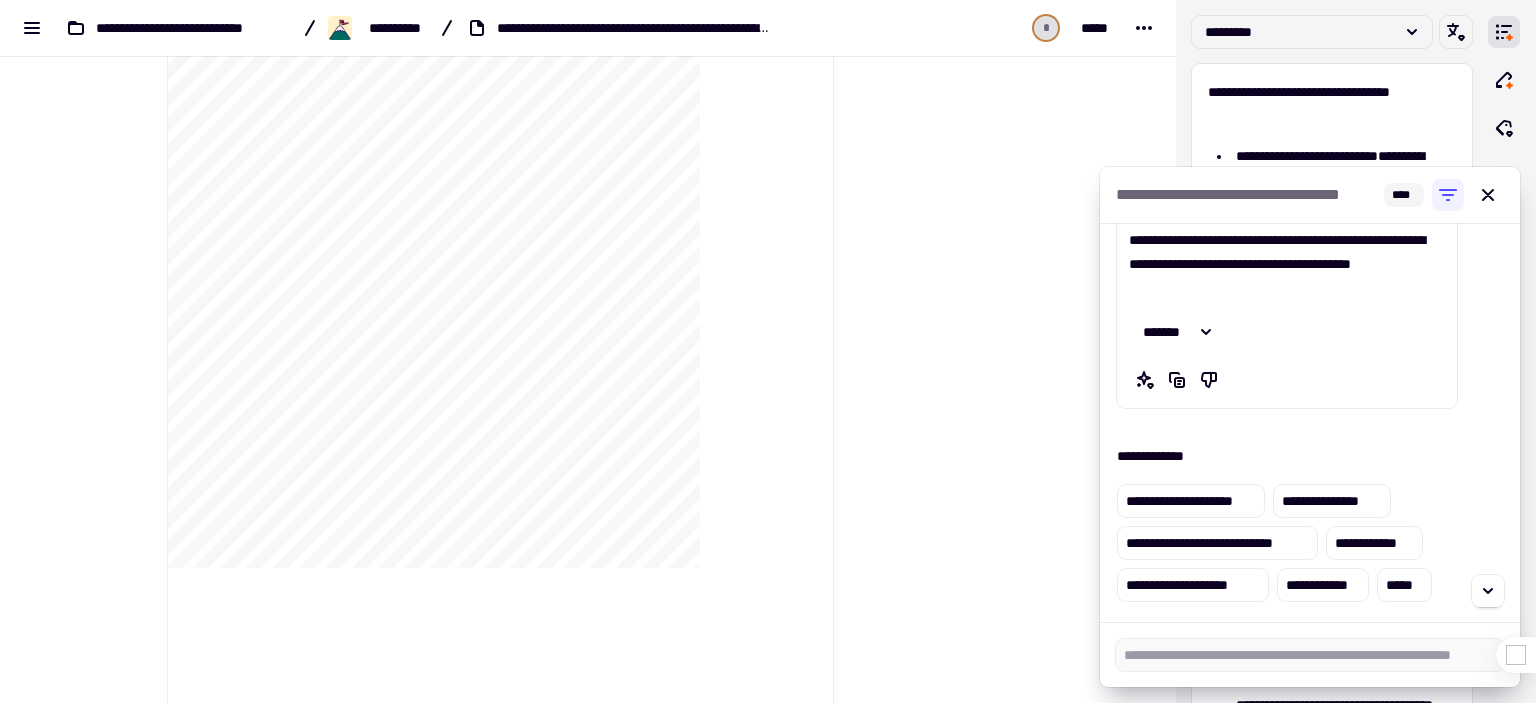 scroll, scrollTop: 460, scrollLeft: 0, axis: vertical 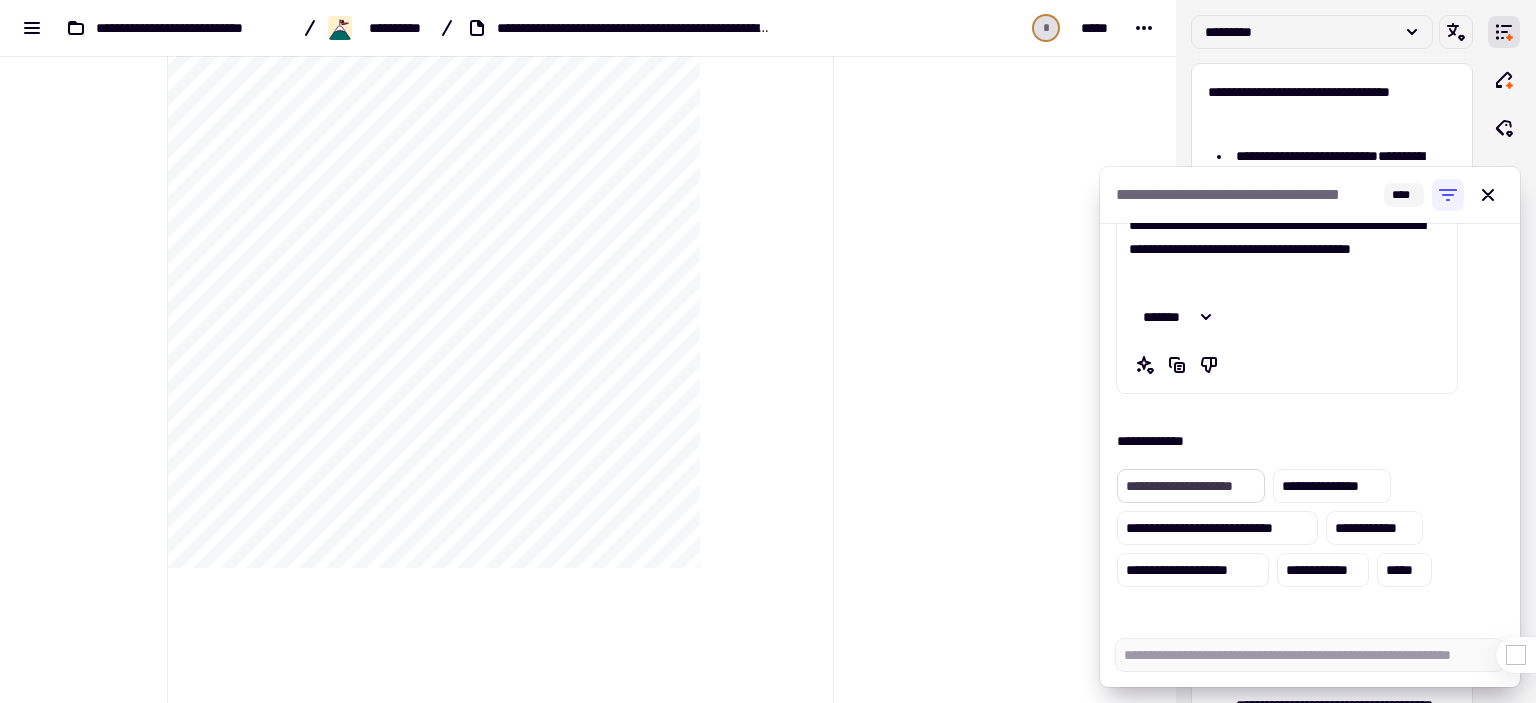 click on "**********" at bounding box center [1191, 486] 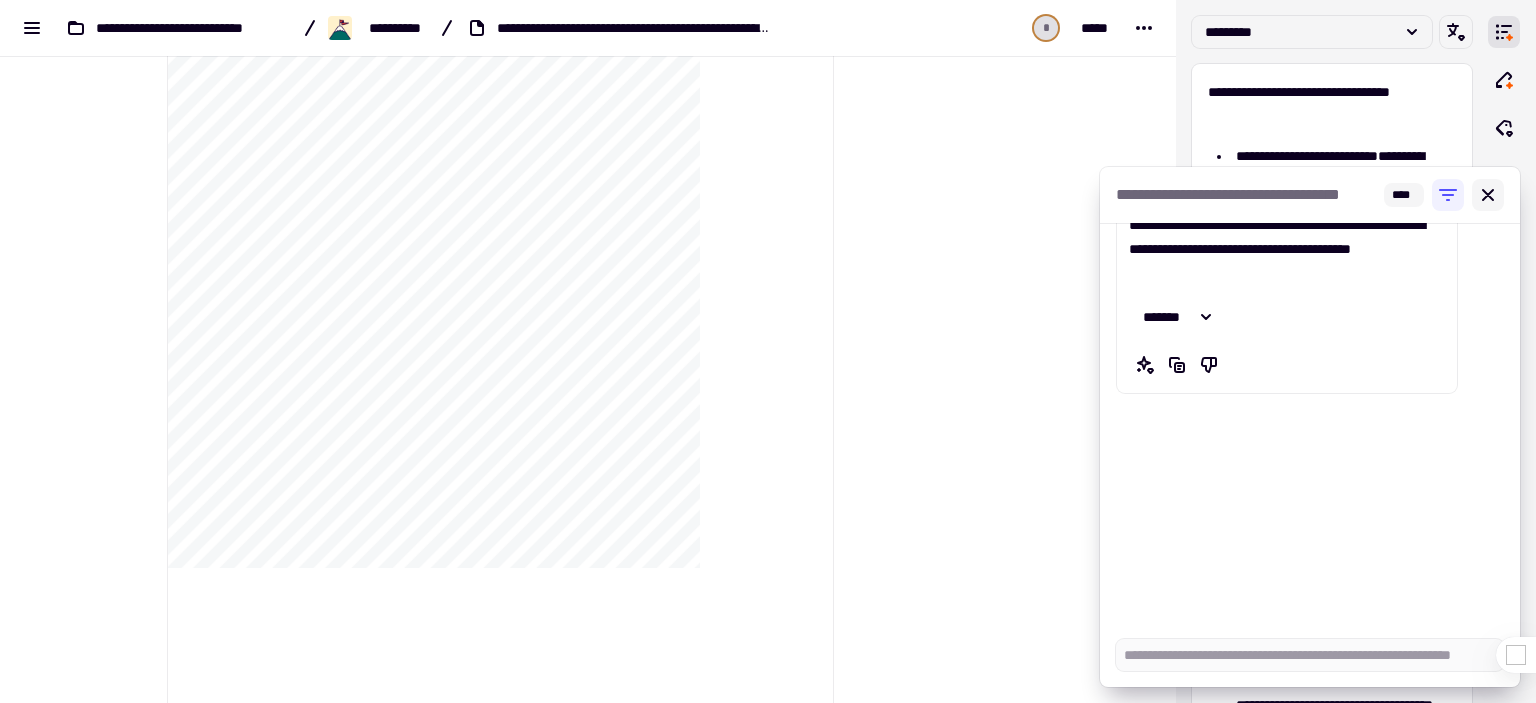 click 